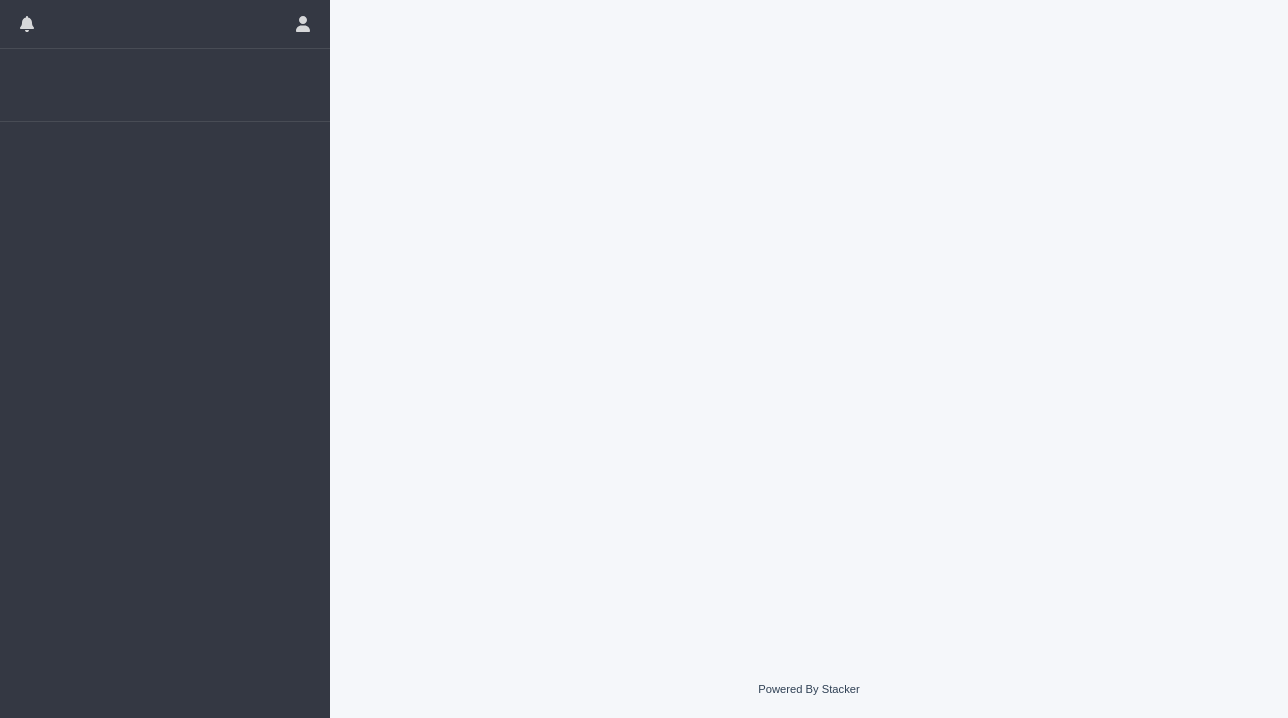 scroll, scrollTop: 0, scrollLeft: 0, axis: both 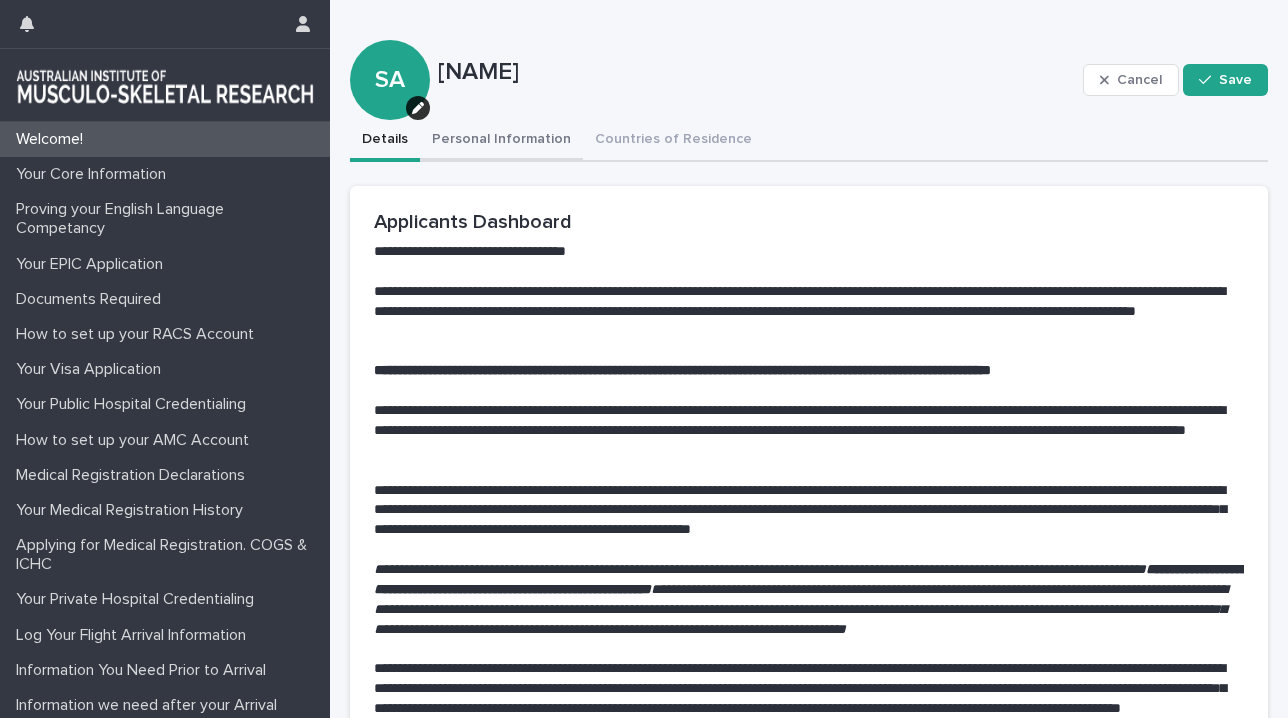 click on "Personal Information" at bounding box center [501, 141] 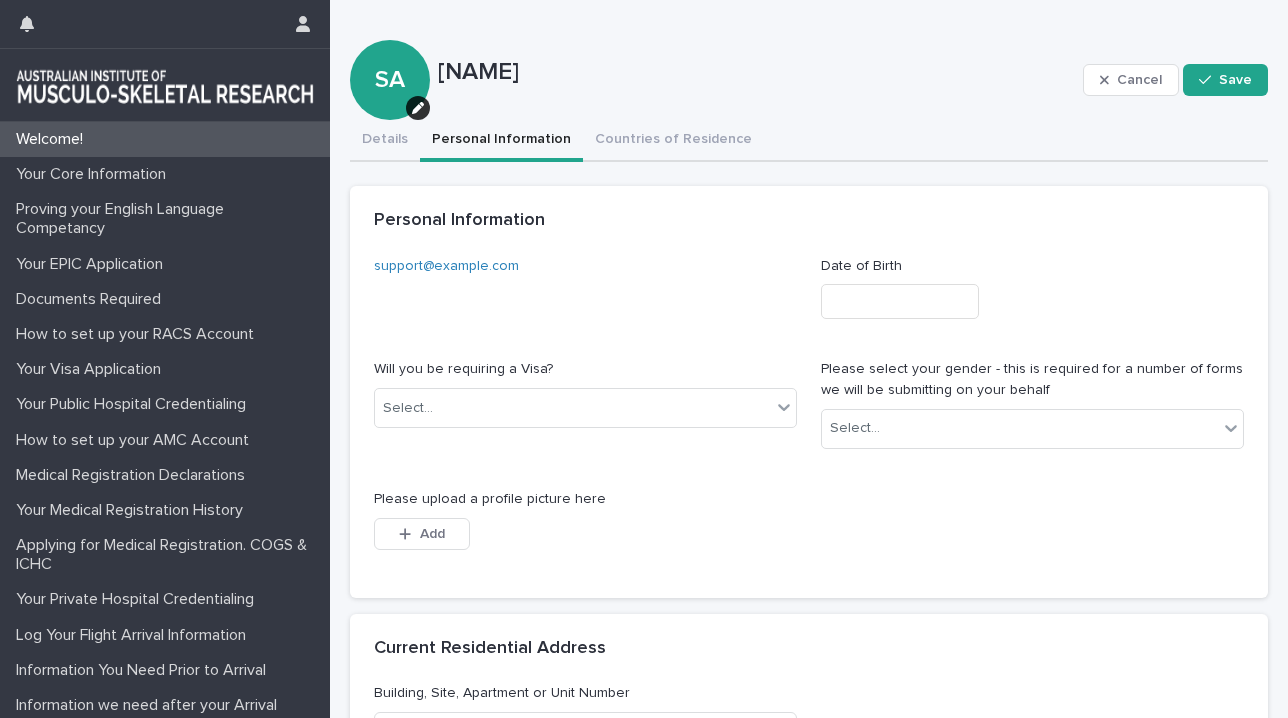click on "Will you be requiring a Visa? Select..." at bounding box center [585, 401] 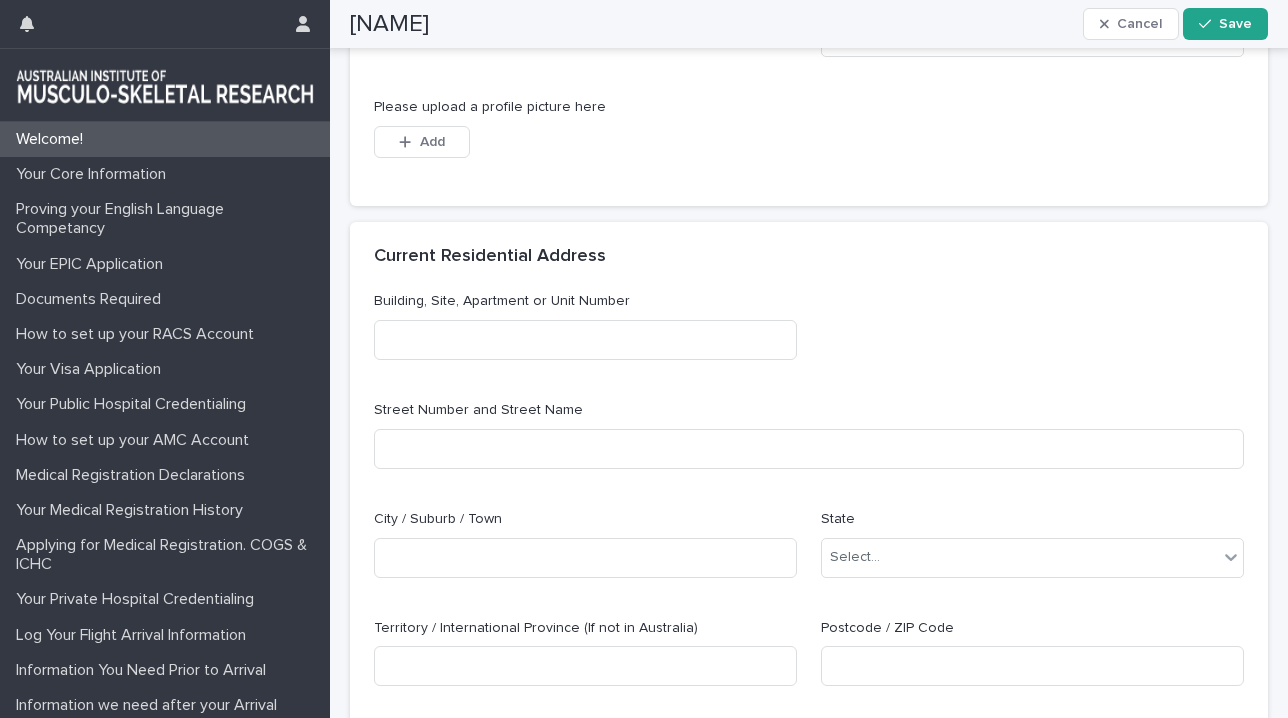 scroll, scrollTop: 465, scrollLeft: 0, axis: vertical 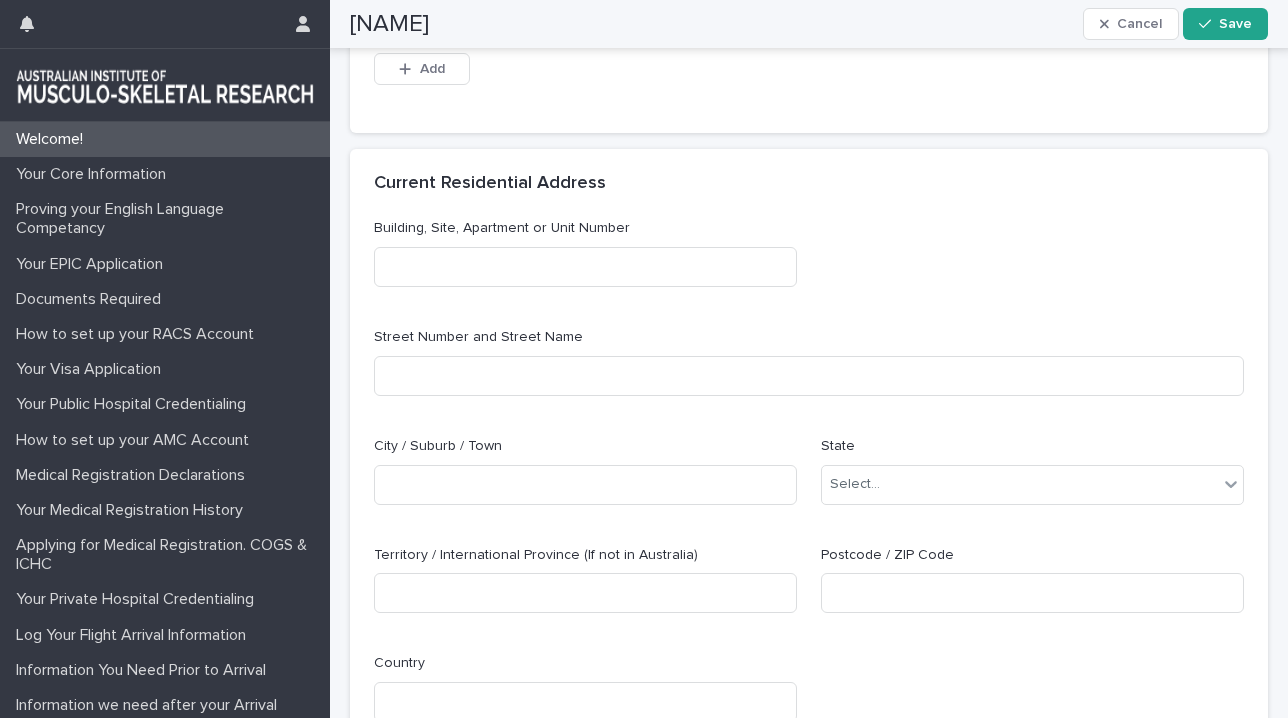 click on "Building, Site, Apartment or Unit Number" at bounding box center [585, 260] 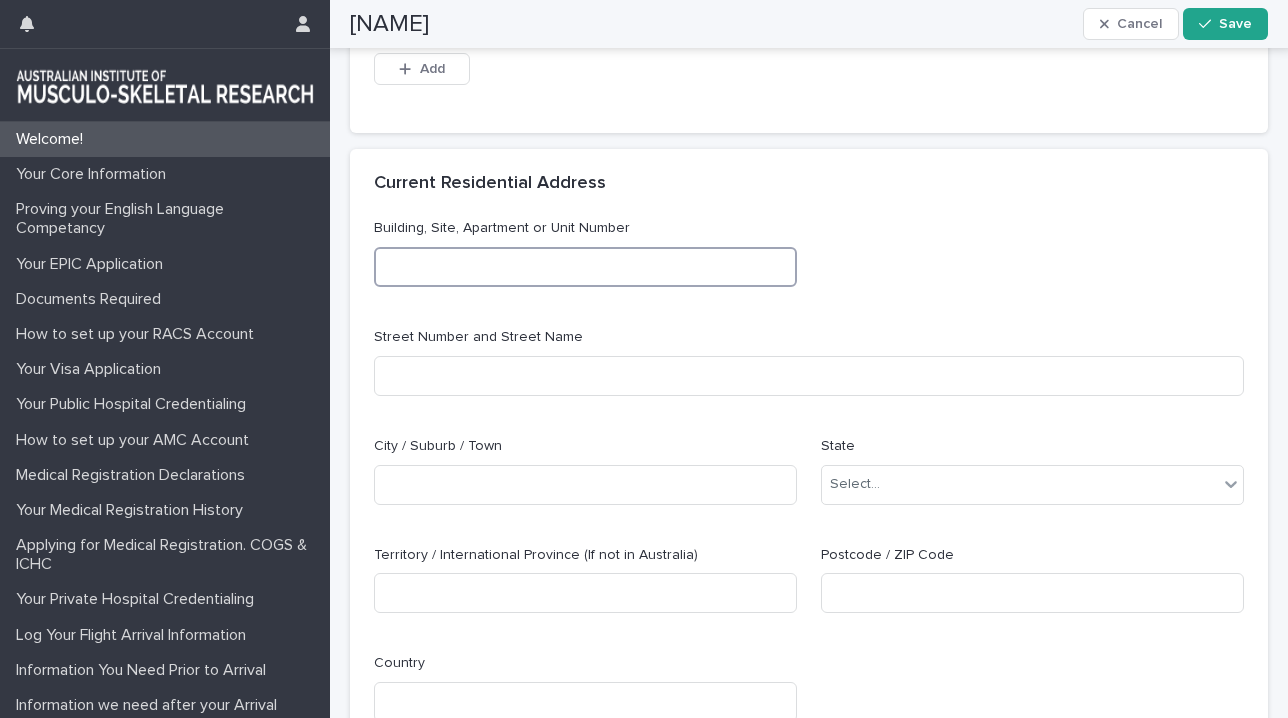 click at bounding box center (585, 267) 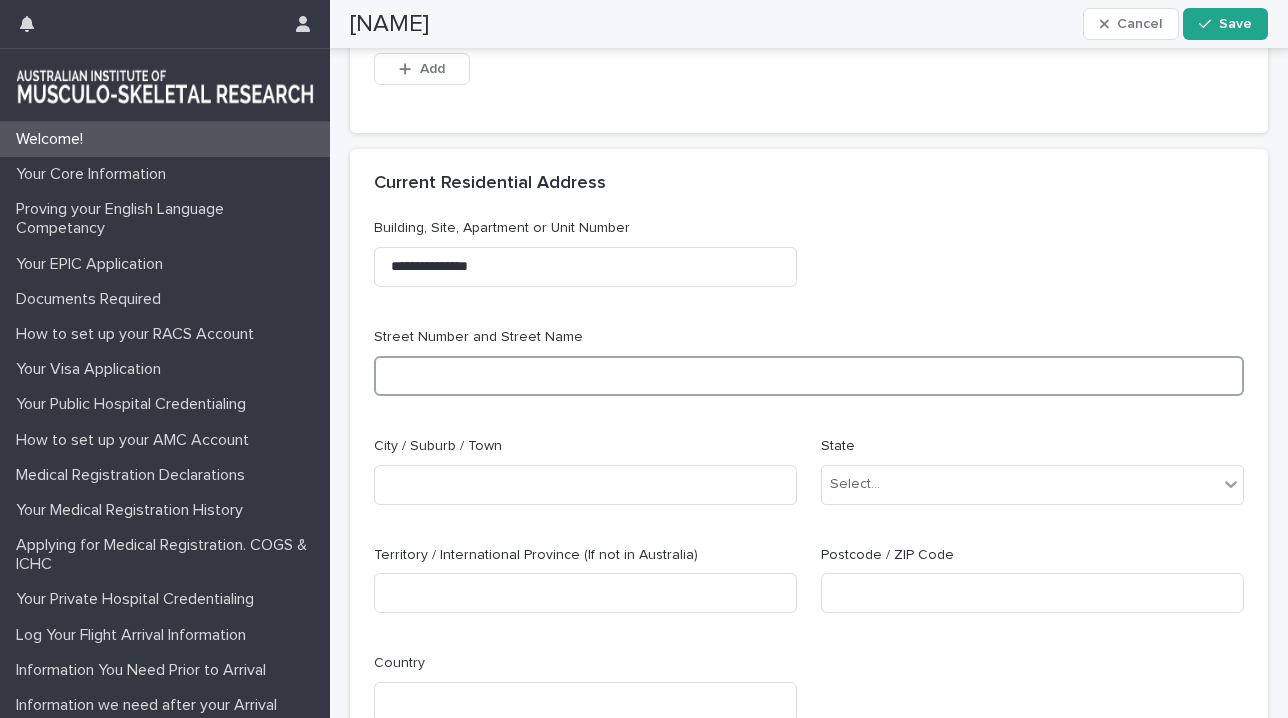 click at bounding box center (809, 376) 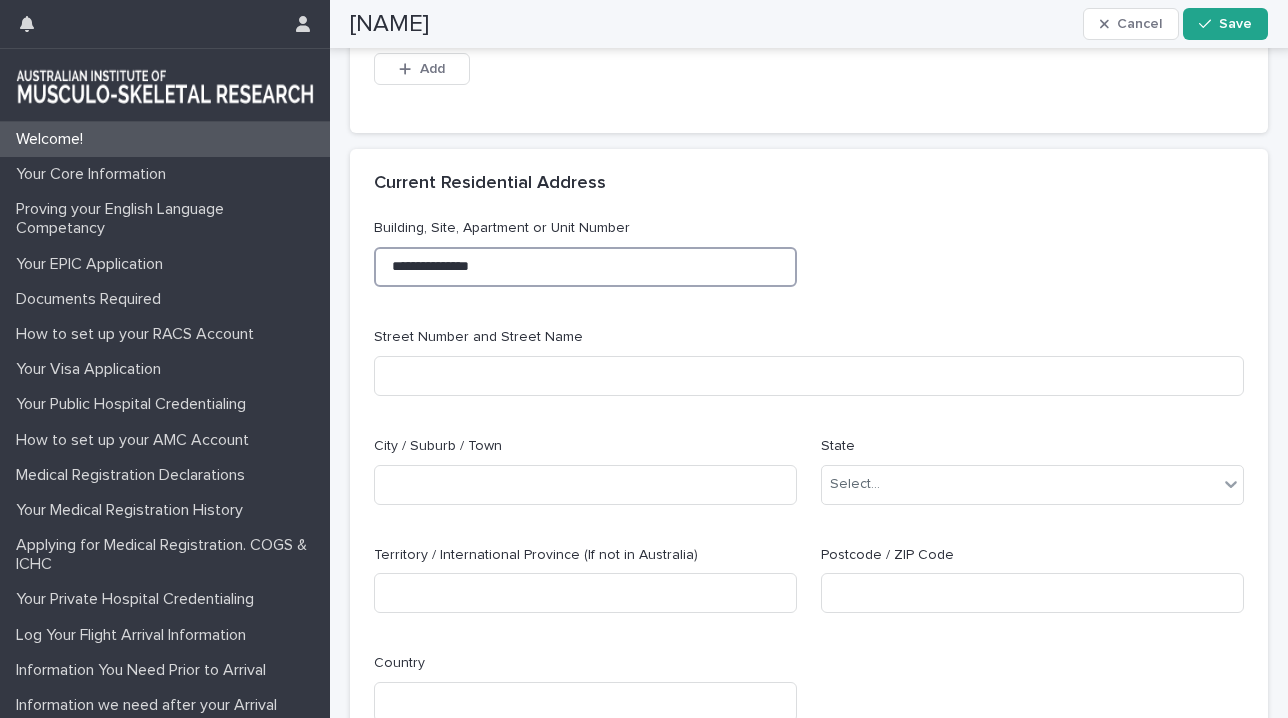 click on "**********" at bounding box center (585, 267) 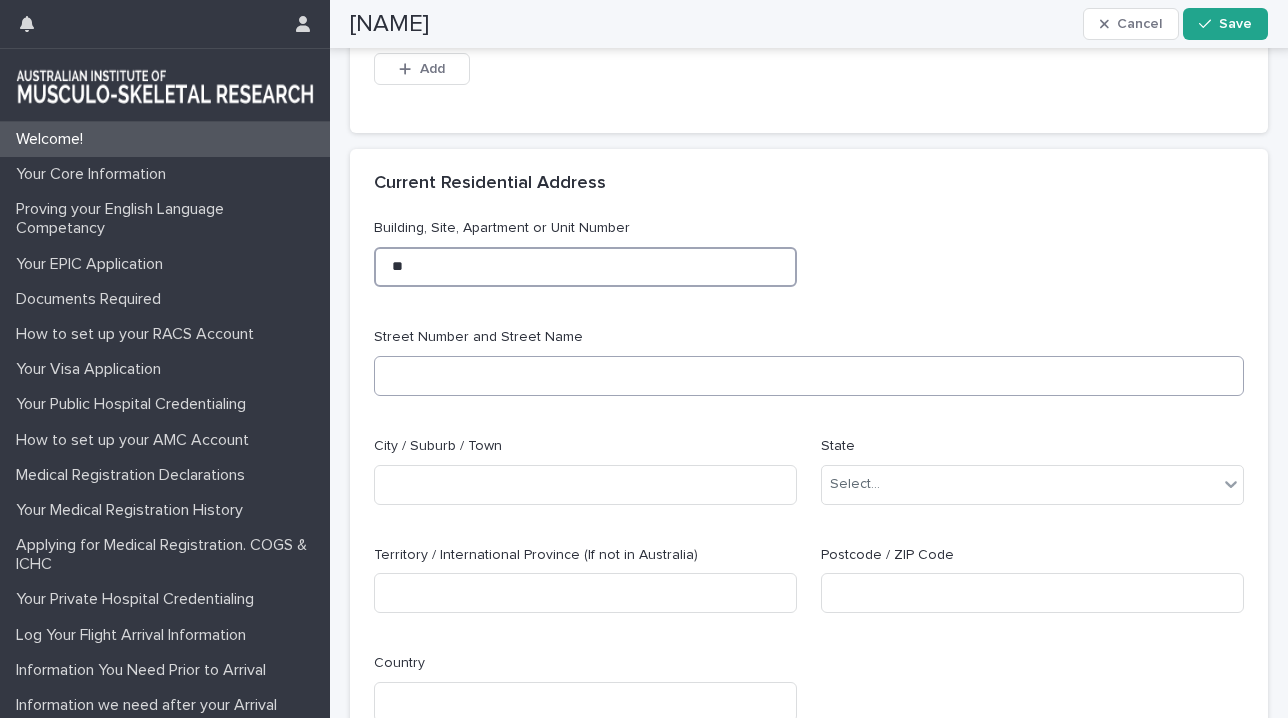 type on "*" 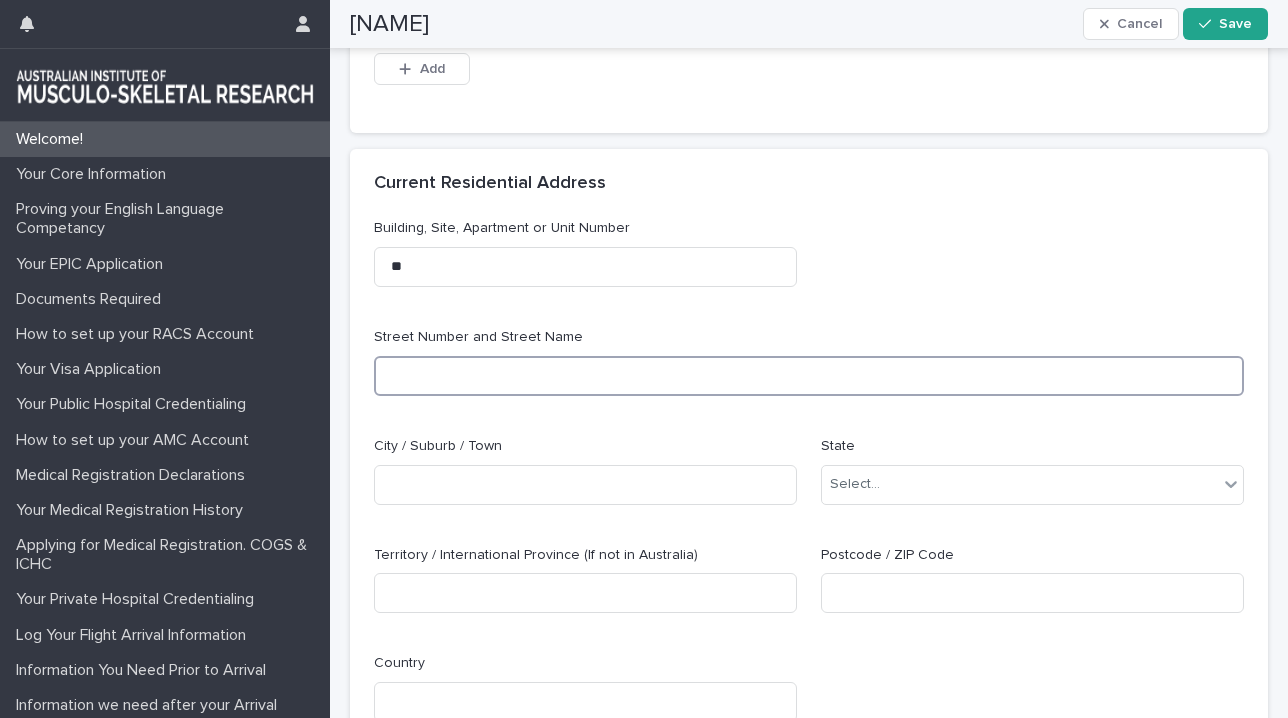 click at bounding box center [809, 376] 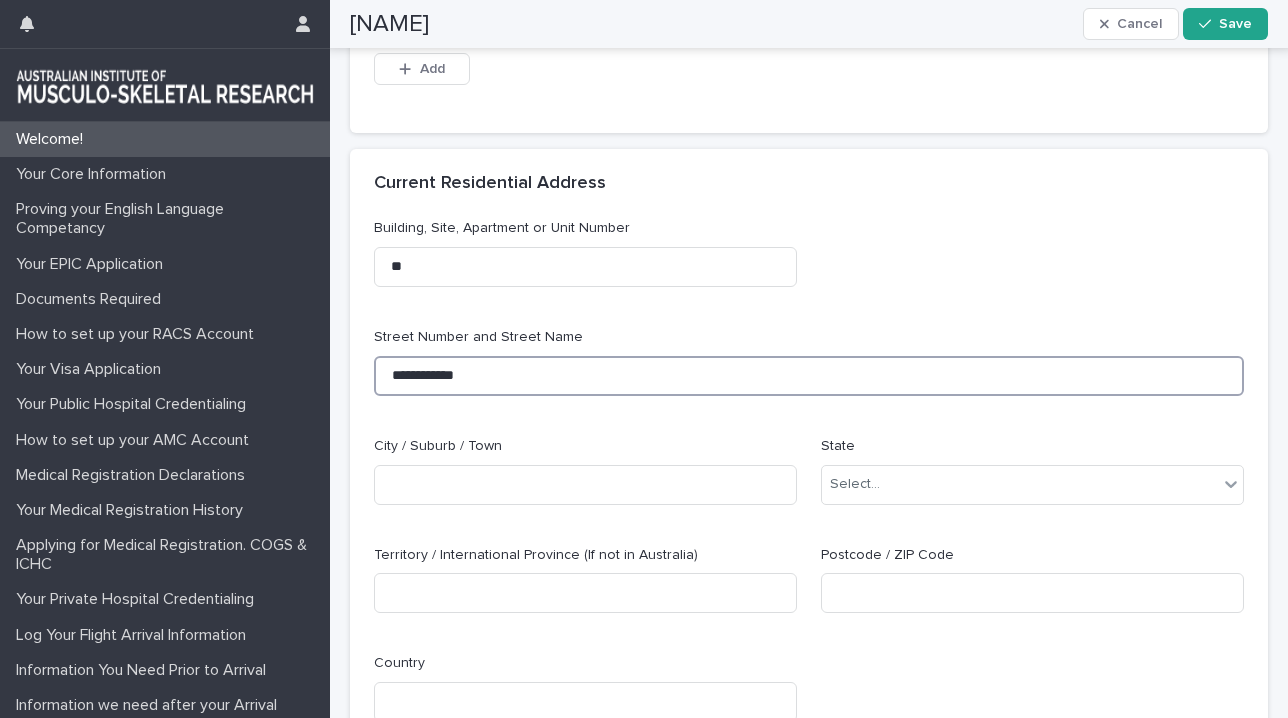 type on "**********" 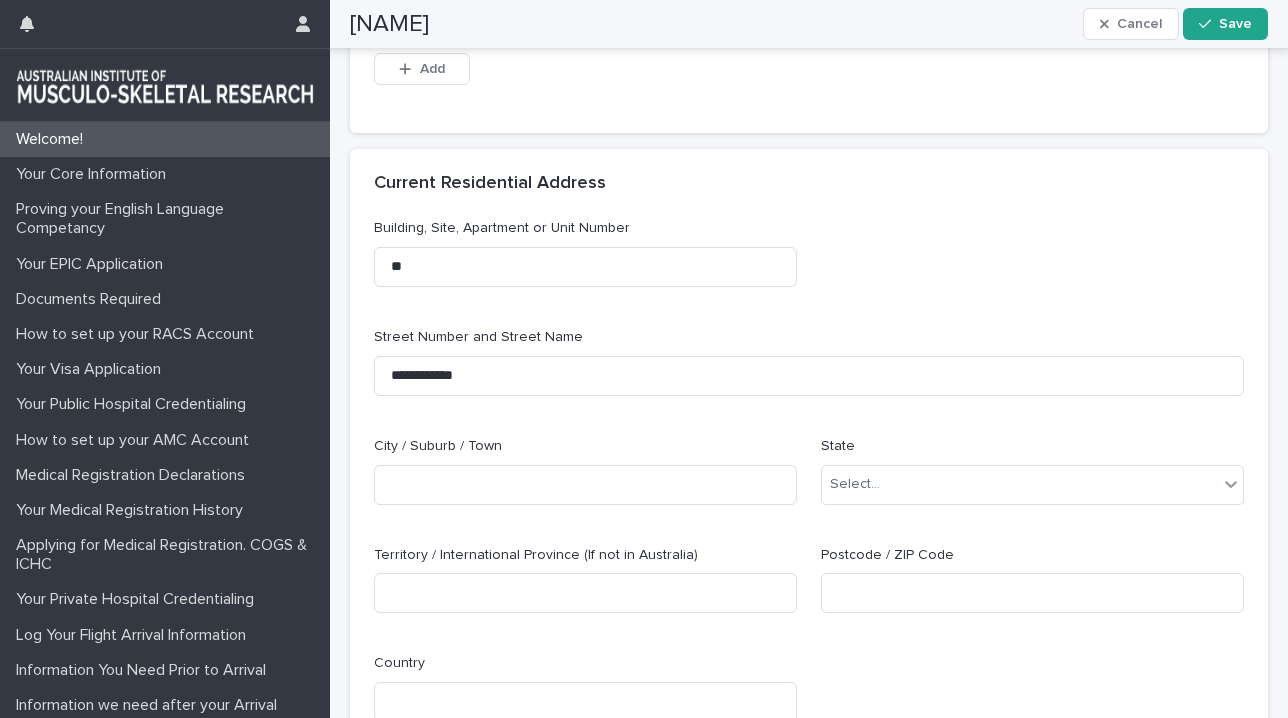click on "**********" at bounding box center (809, 478) 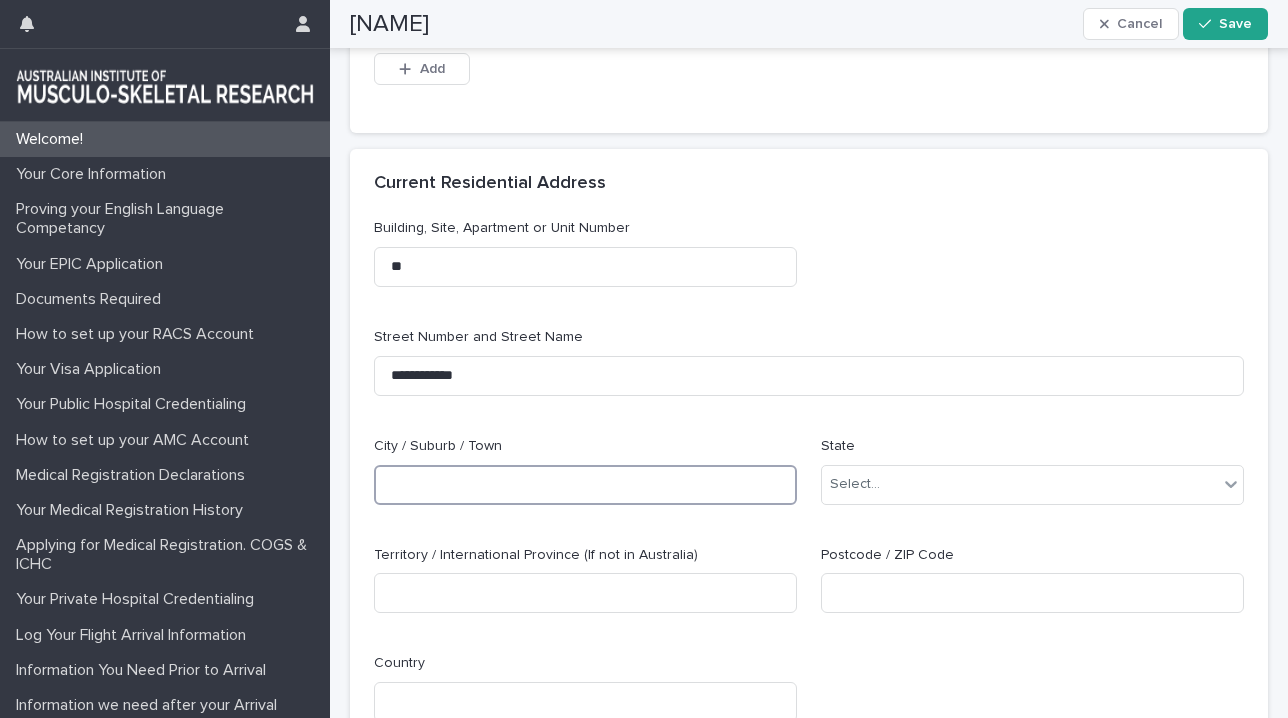 click at bounding box center (585, 485) 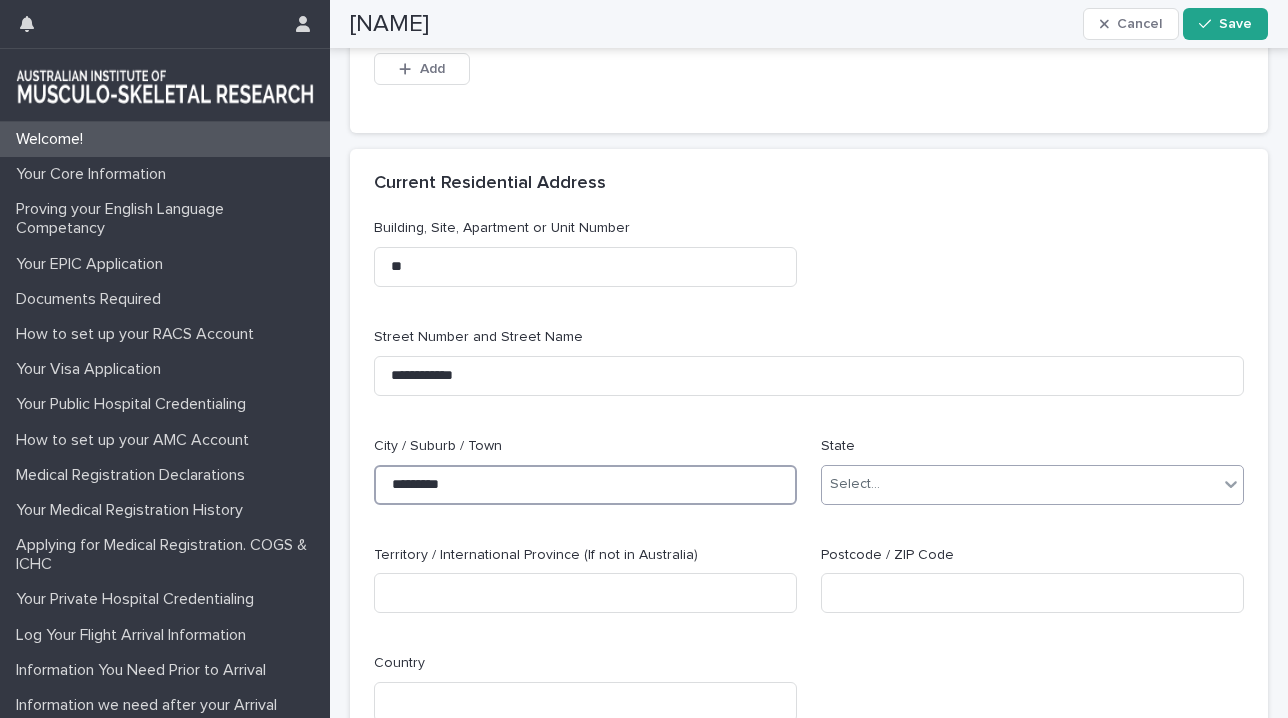 type on "*********" 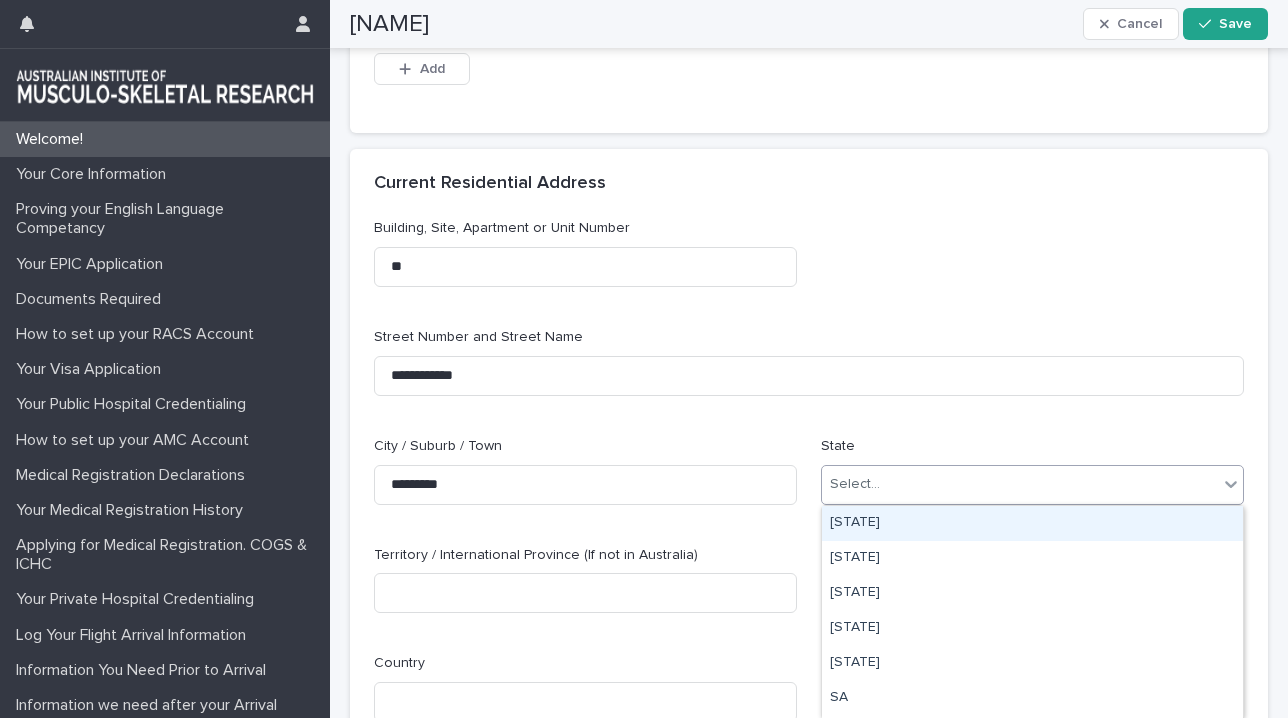 click on "Select..." at bounding box center (1020, 484) 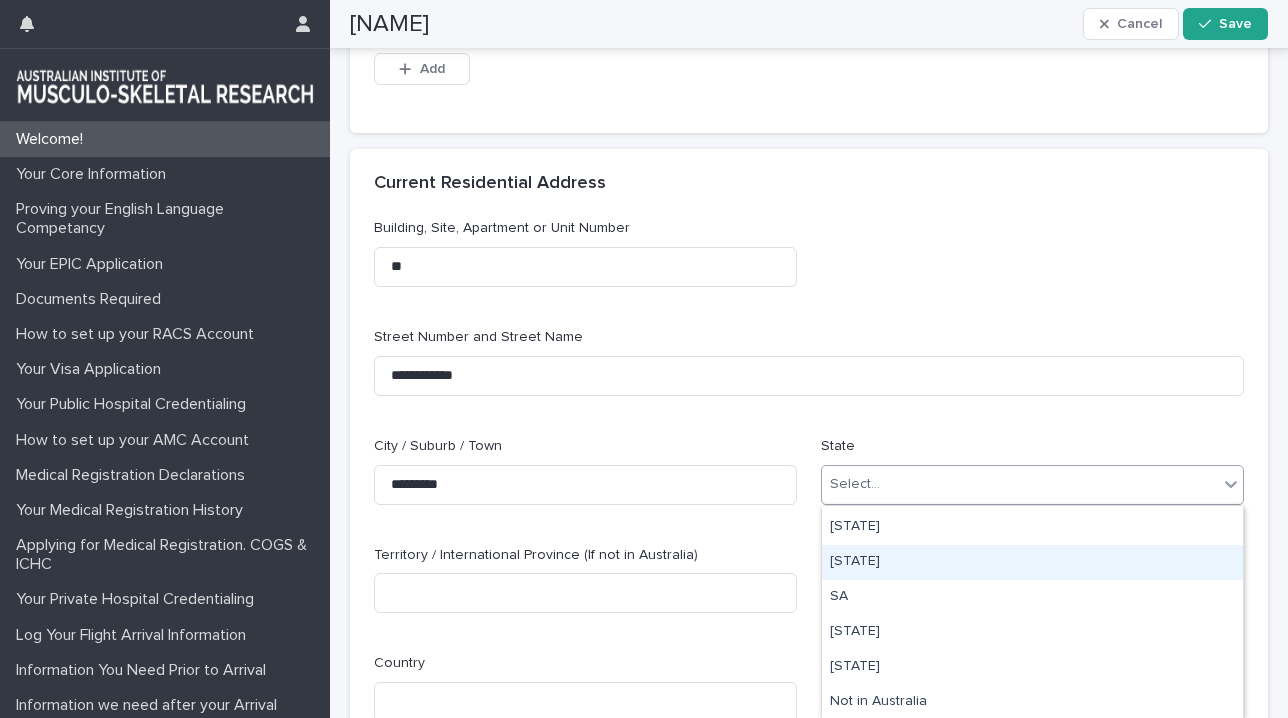 scroll, scrollTop: 0, scrollLeft: 0, axis: both 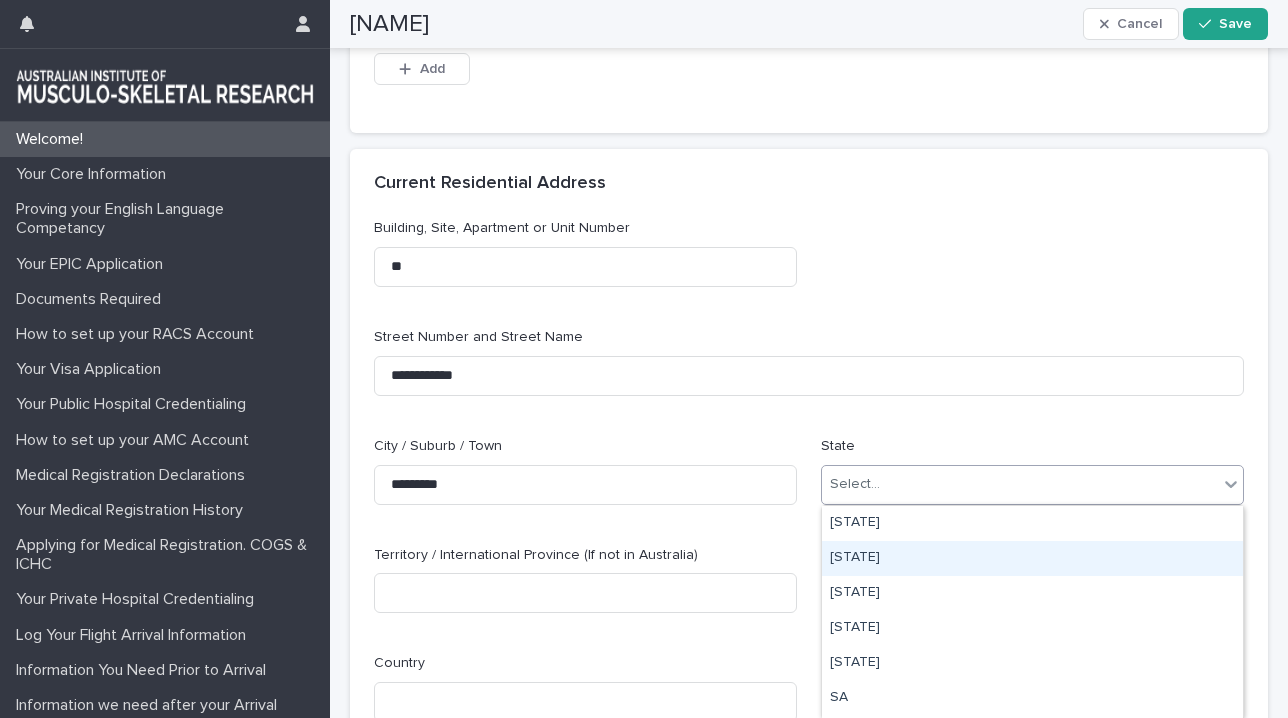 click on "[STATE]" at bounding box center [1032, 558] 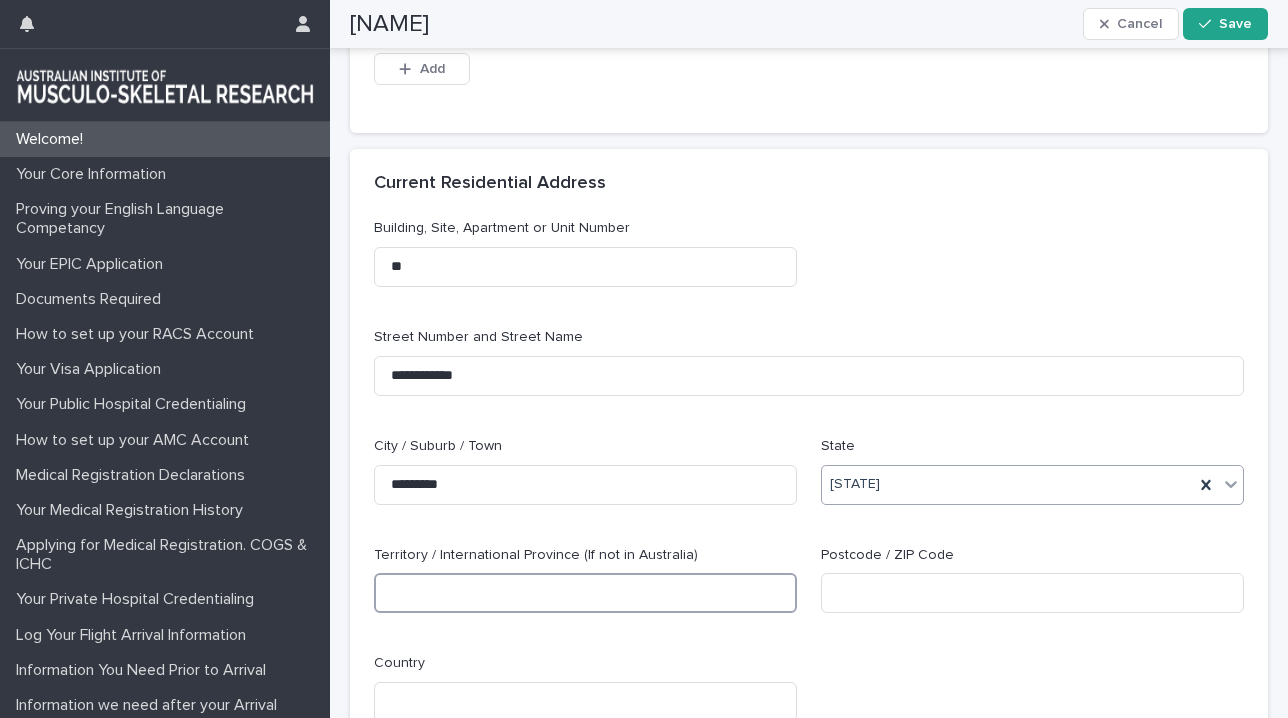 click at bounding box center [585, 593] 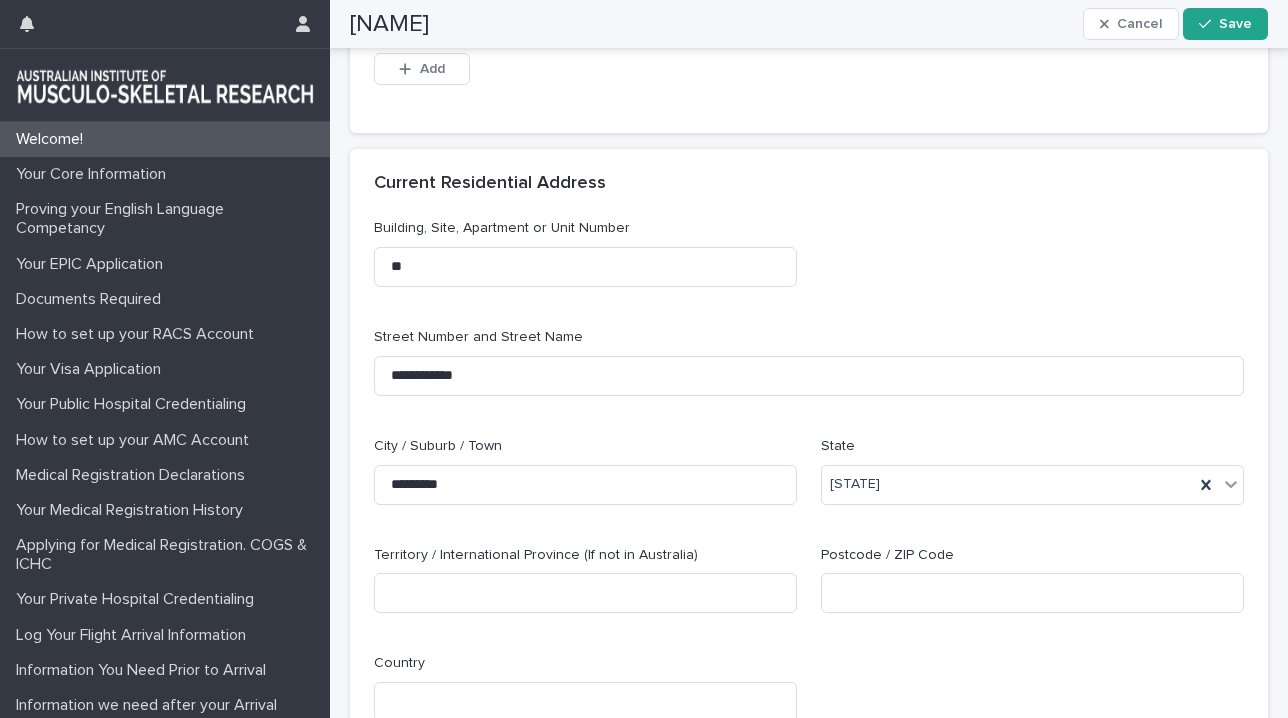 click on "**********" at bounding box center (809, 478) 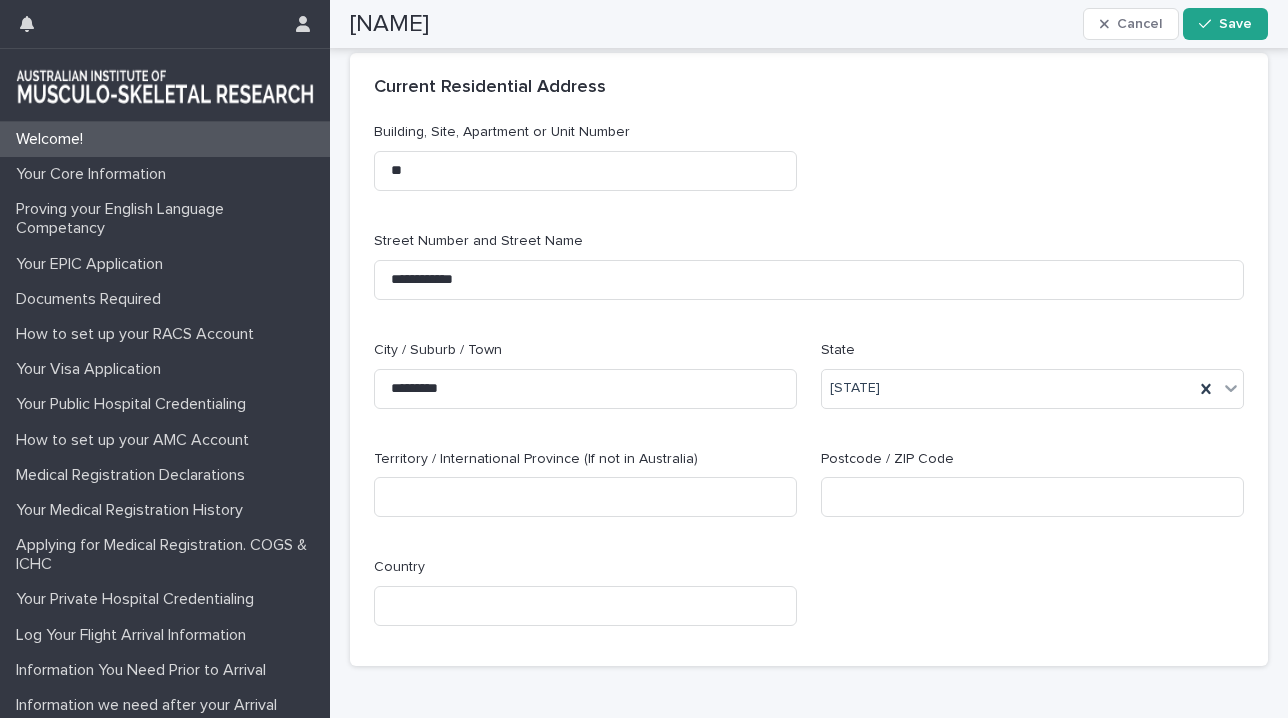 scroll, scrollTop: 682, scrollLeft: 0, axis: vertical 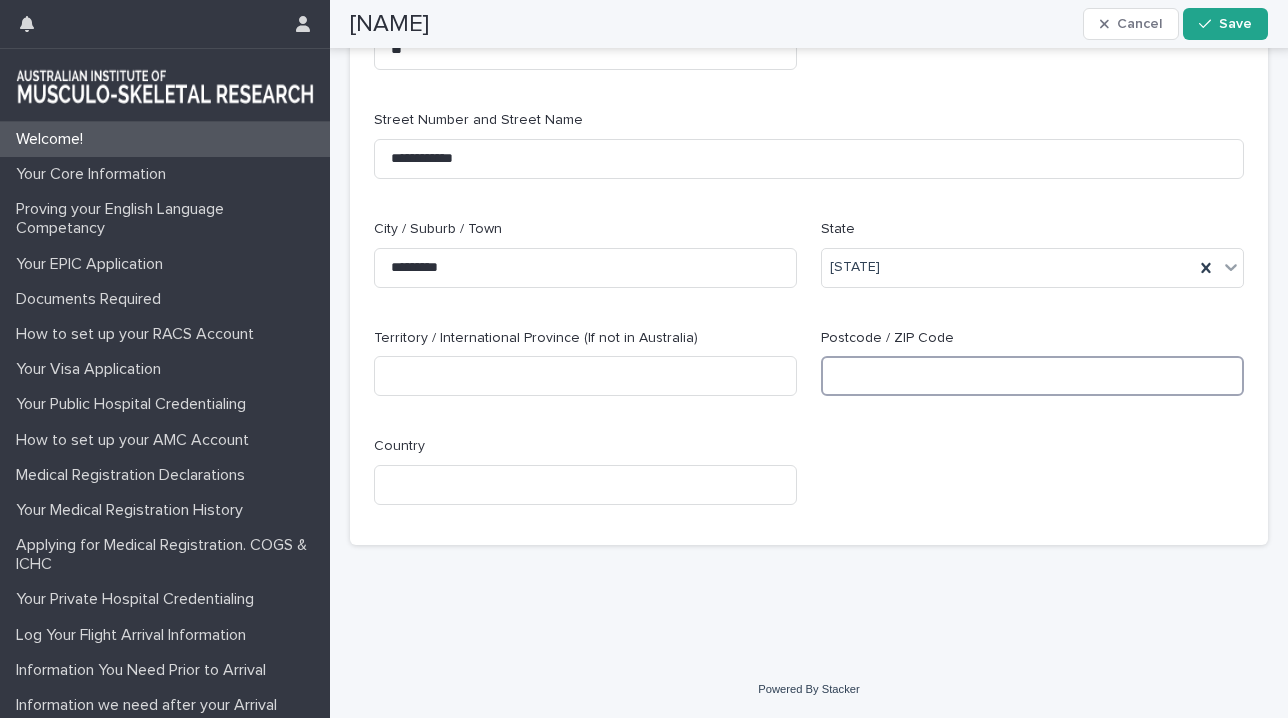 click at bounding box center (1032, 376) 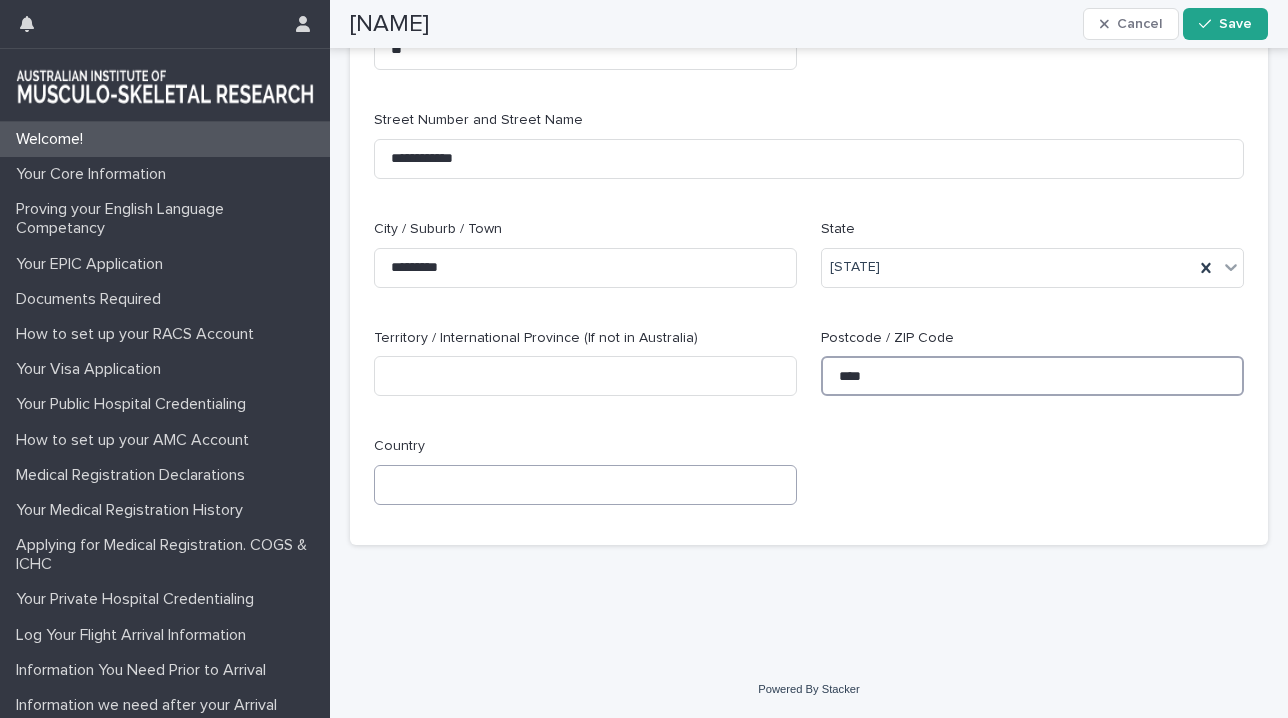type on "****" 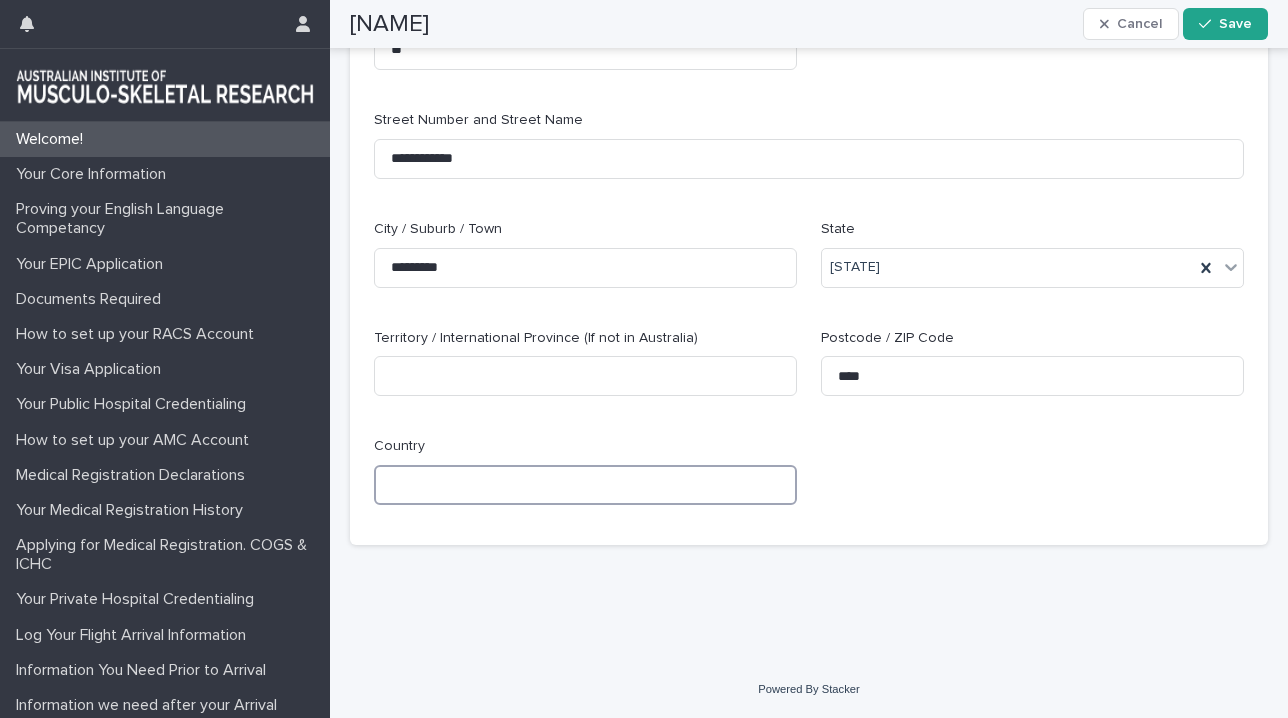 click at bounding box center (585, 485) 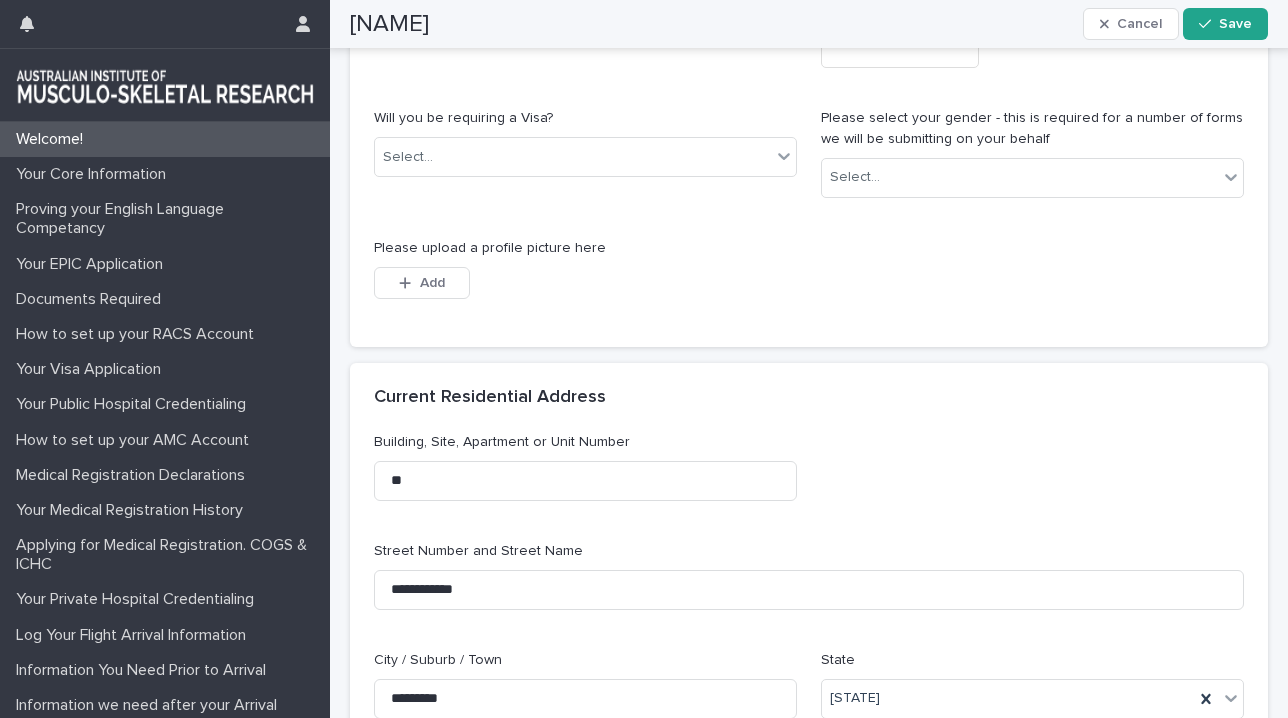 scroll, scrollTop: 132, scrollLeft: 0, axis: vertical 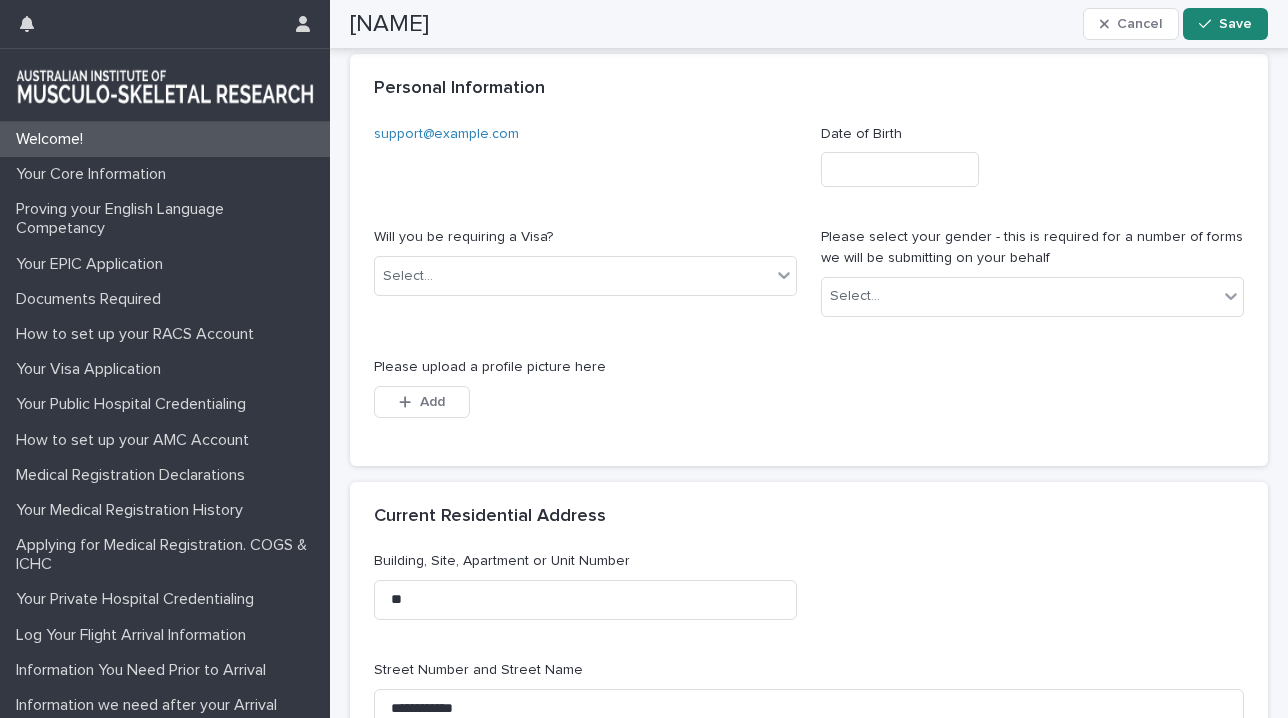 type on "*********" 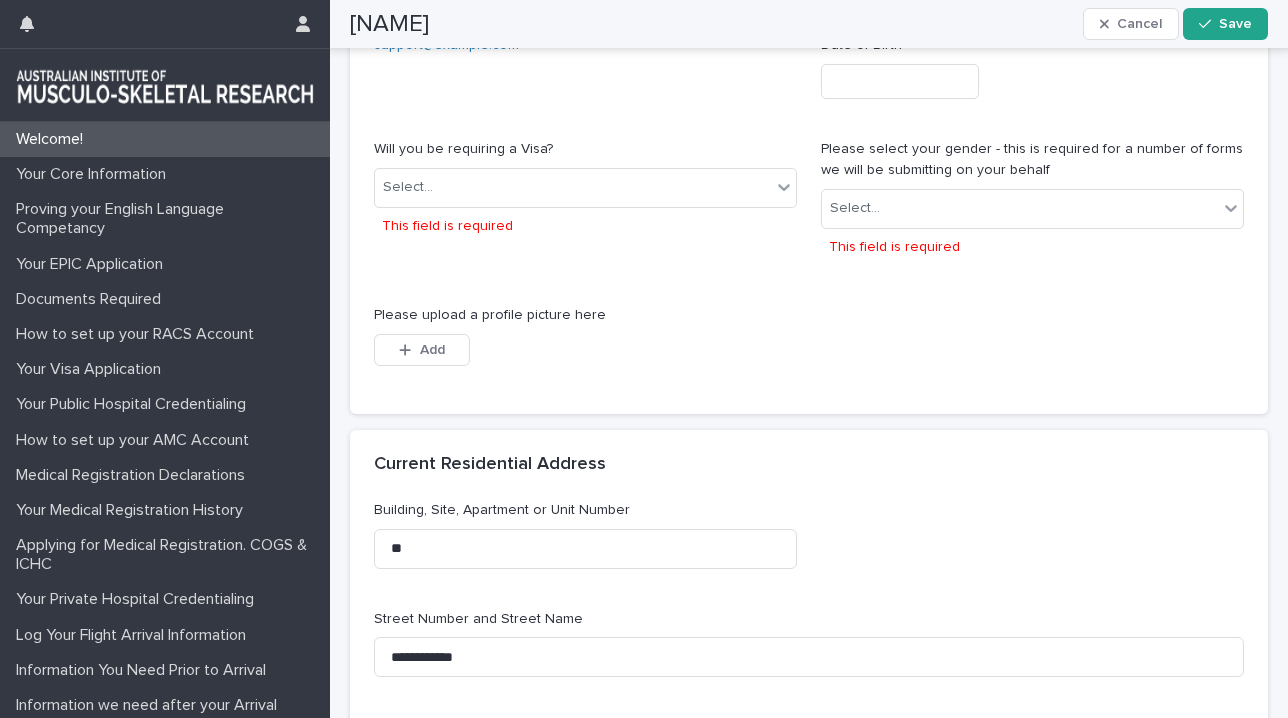 scroll, scrollTop: 122, scrollLeft: 0, axis: vertical 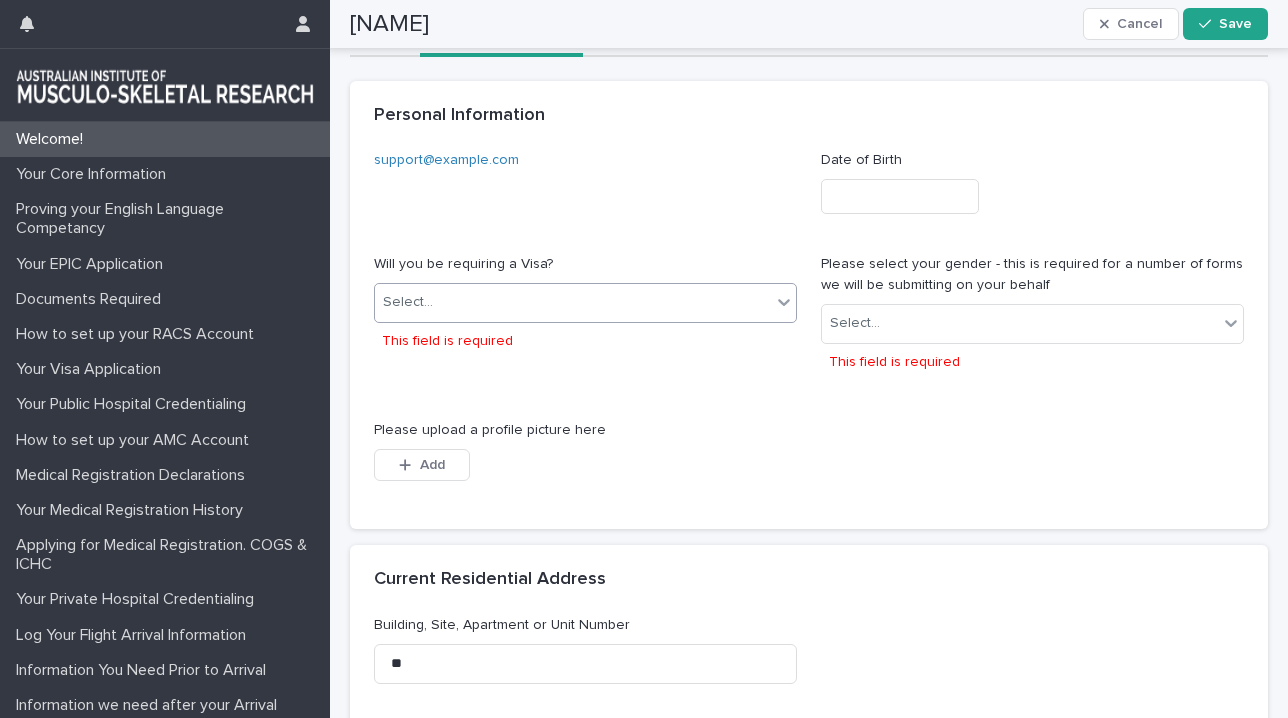 click on "Select..." at bounding box center [573, 302] 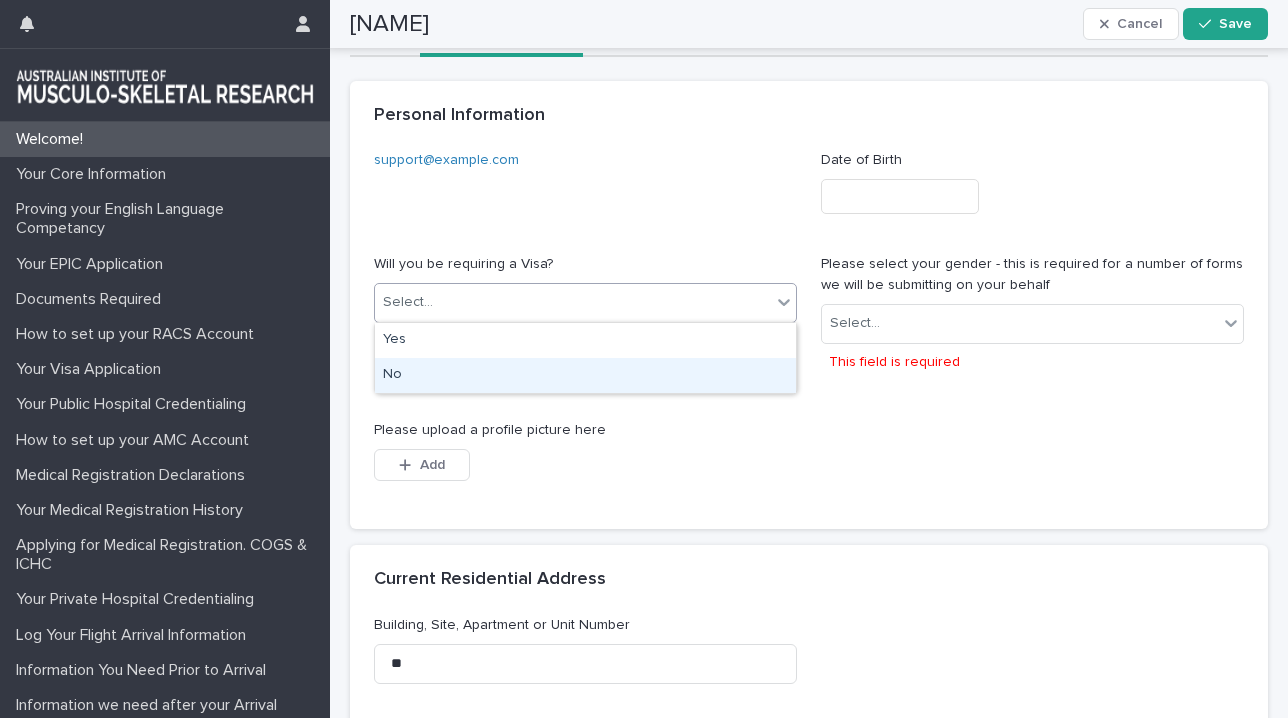 click on "No" at bounding box center (585, 375) 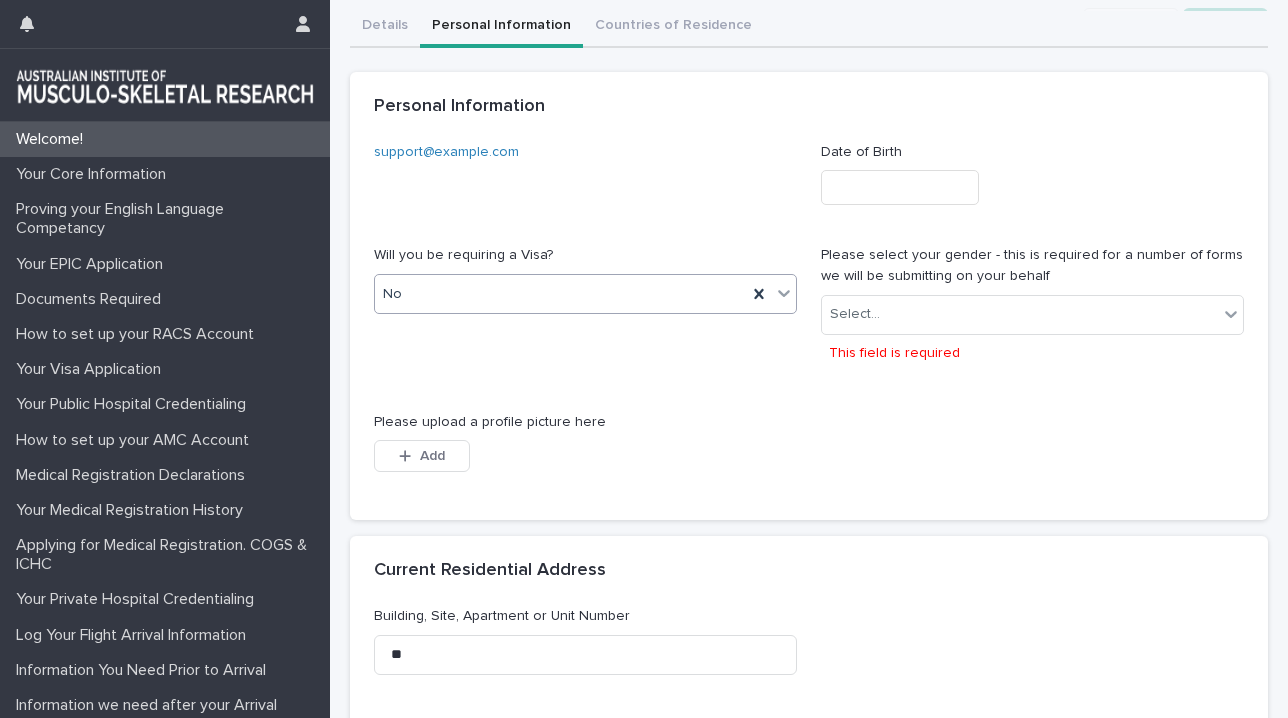 scroll, scrollTop: 114, scrollLeft: 0, axis: vertical 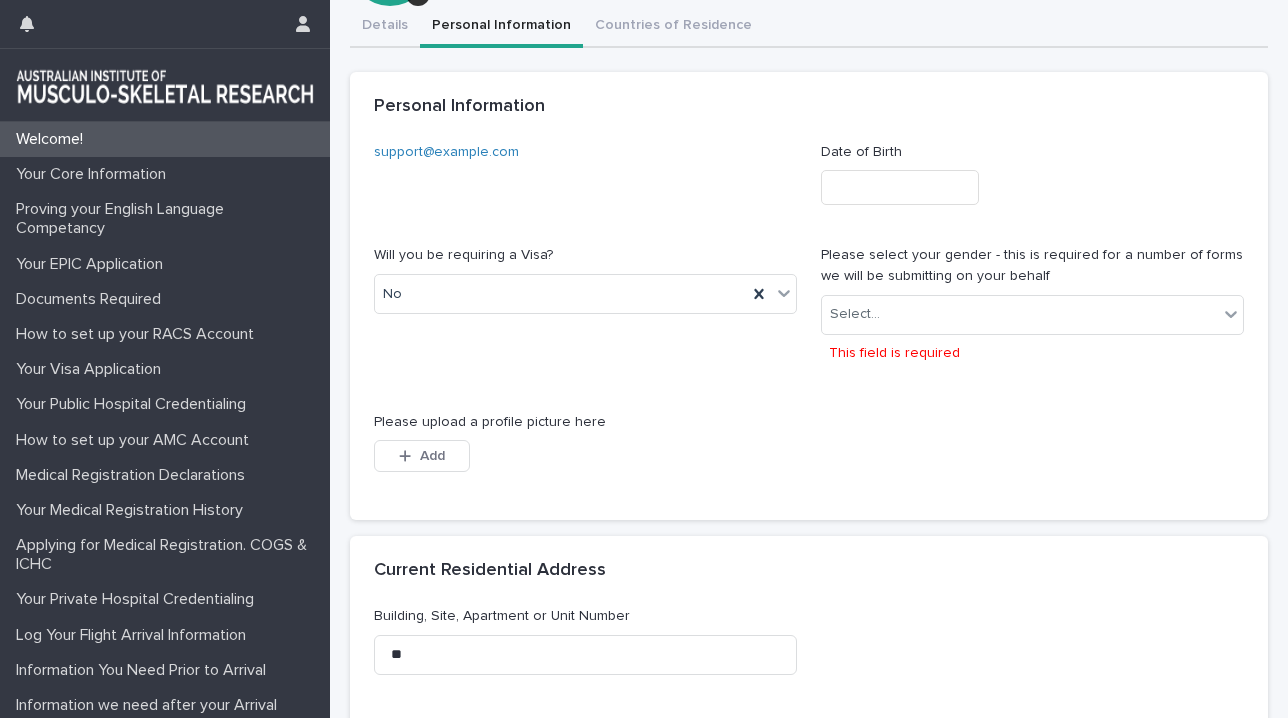 click on "Date of Birth" at bounding box center (1032, 182) 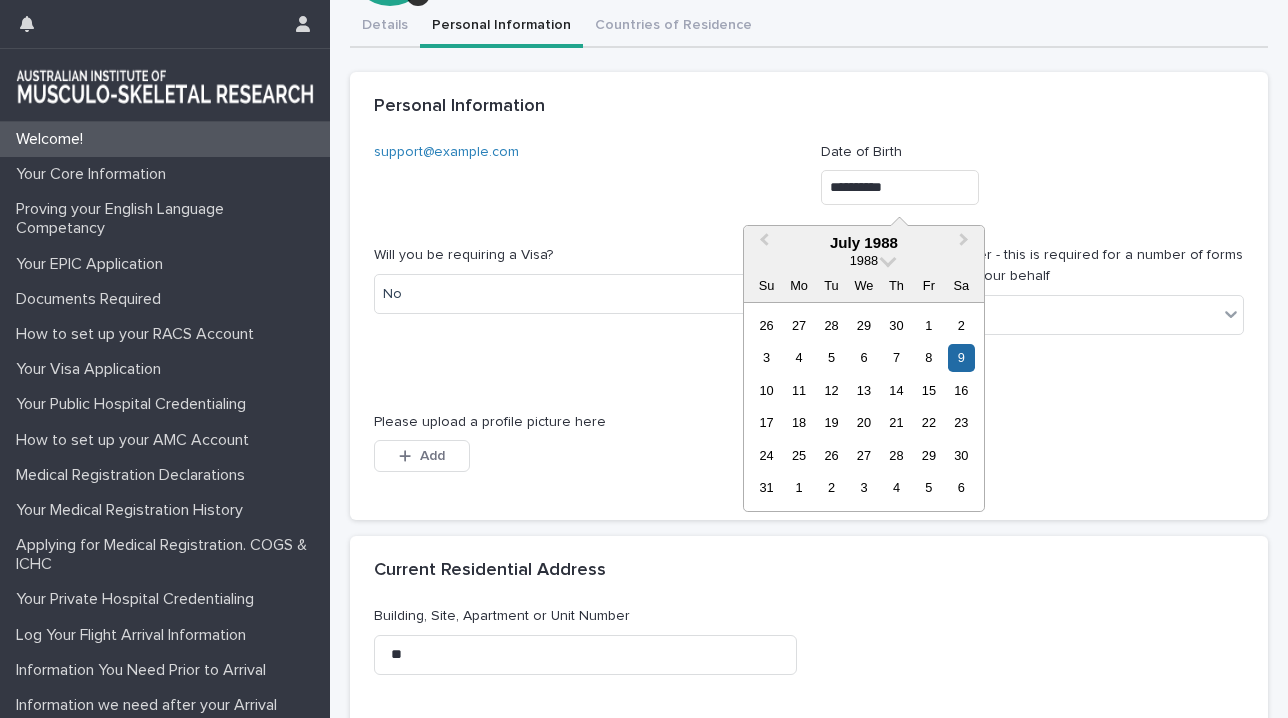 type on "********" 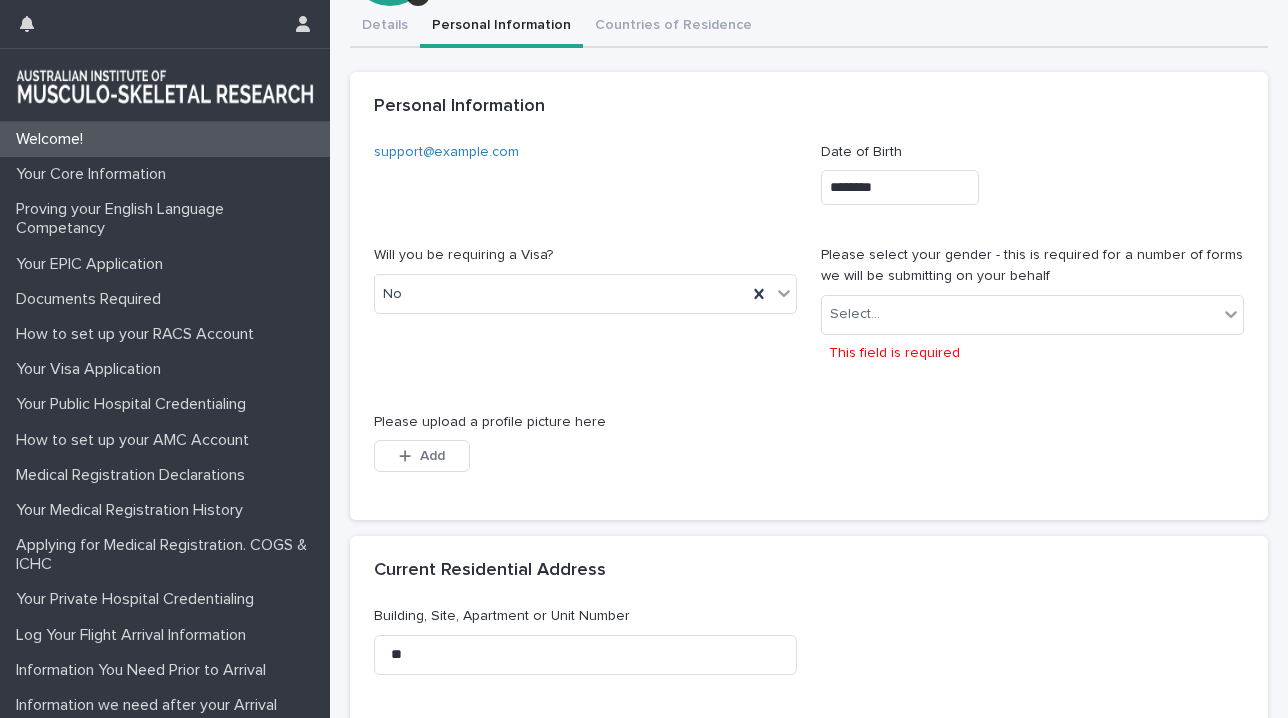 click on "Please select your gender - this is required for a number of forms we will be submitting on your behalf Select... This field is required" at bounding box center (1032, 316) 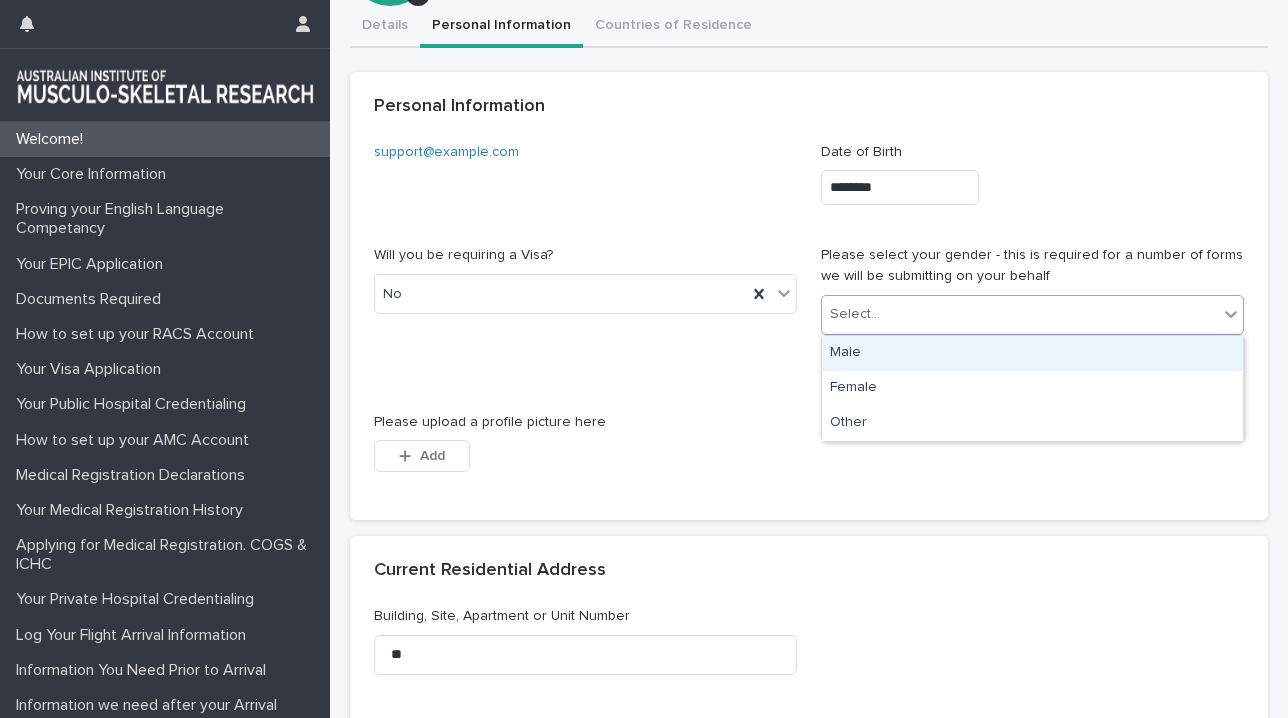 click on "Select..." at bounding box center (1020, 314) 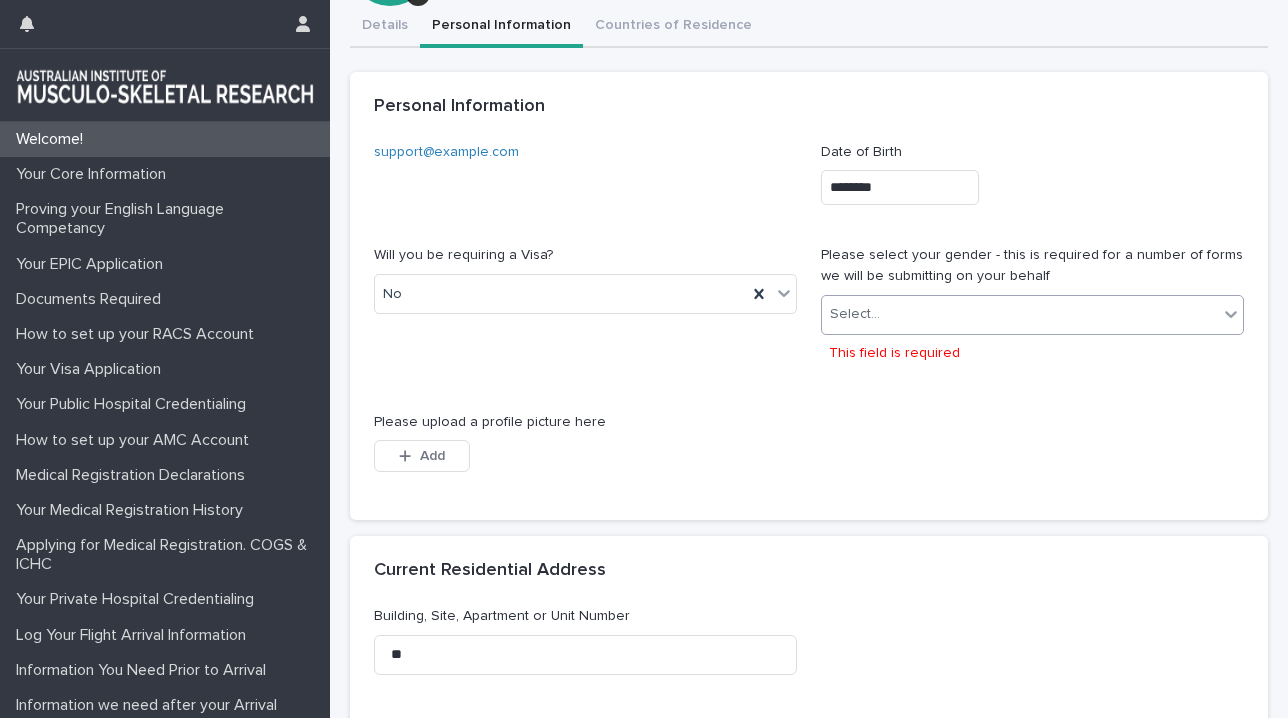 scroll, scrollTop: 95, scrollLeft: 0, axis: vertical 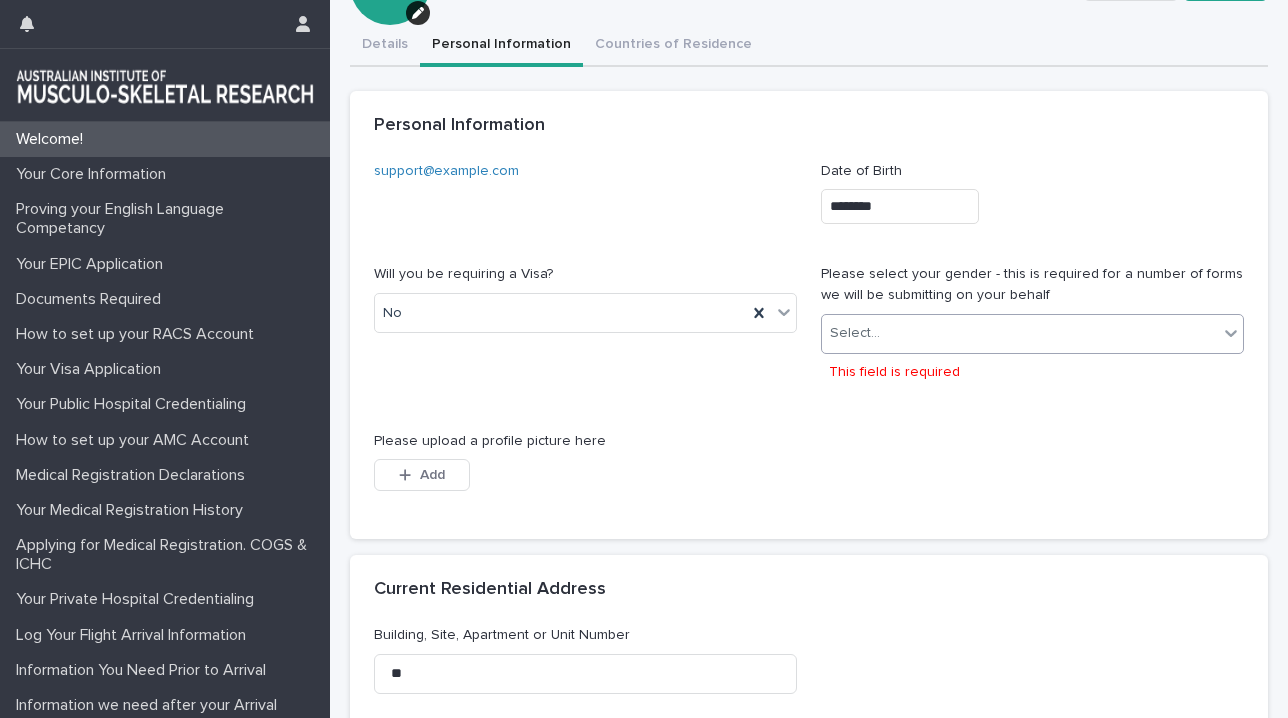 click on "Personal Information support@example.com Date of Birth ******** Will you be requiring a Visa? No Please select your gender - this is required for a number of forms we will be submitting on your behalf   option Male, selected.     0 results available. Select is focused ,type to refine list, press Down to open the menu,  Select... This field is required Please upload a profile picture here This file cannot be opened Download File Add" at bounding box center (809, 338) 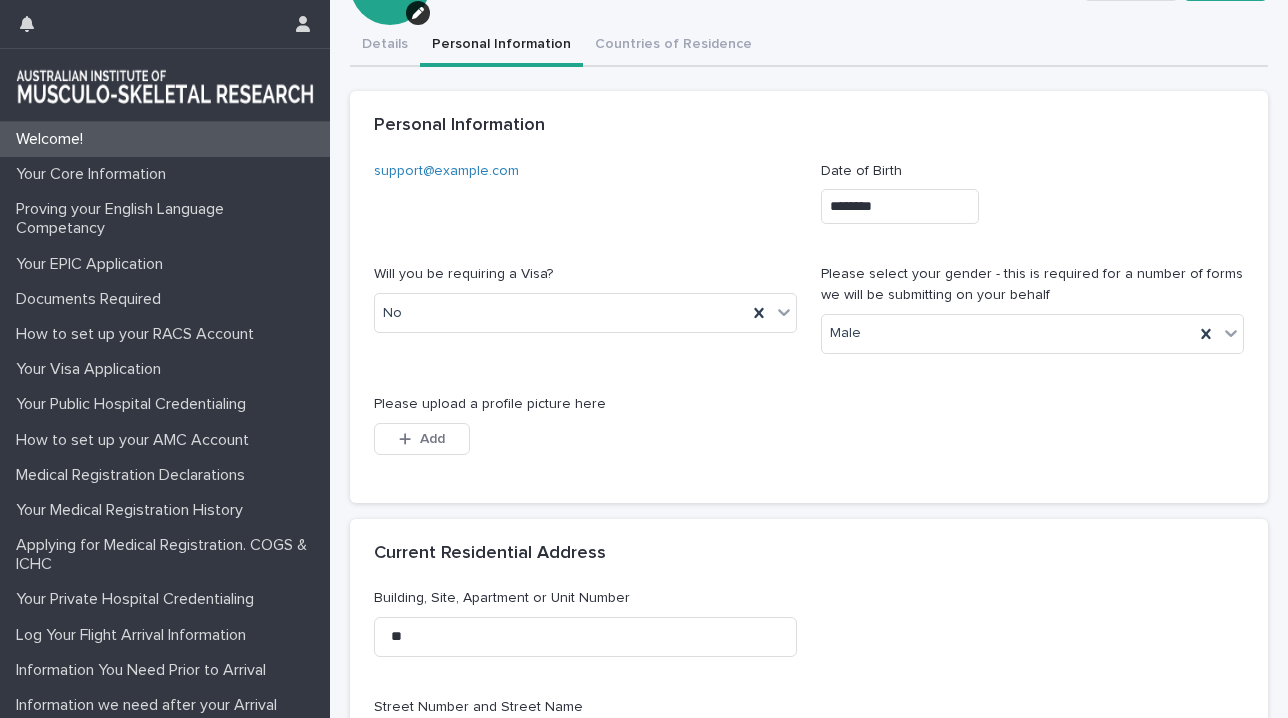 scroll, scrollTop: 0, scrollLeft: 0, axis: both 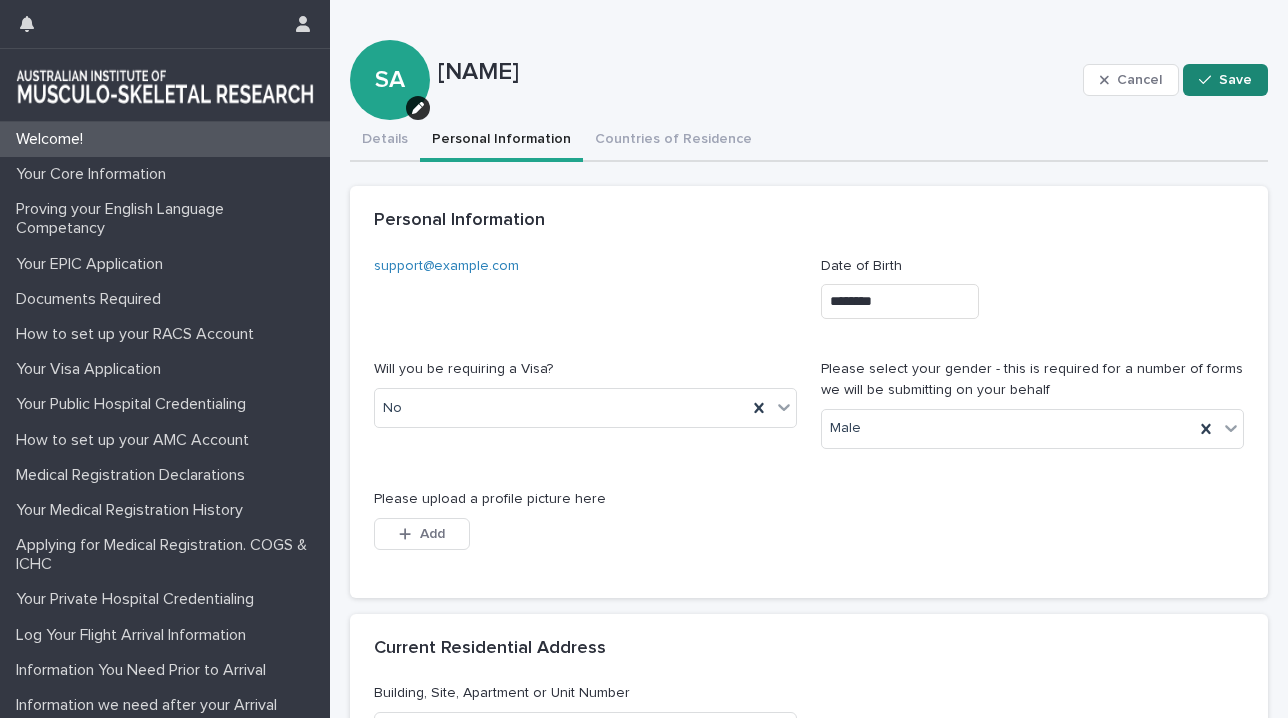 click on "Save" at bounding box center [1225, 80] 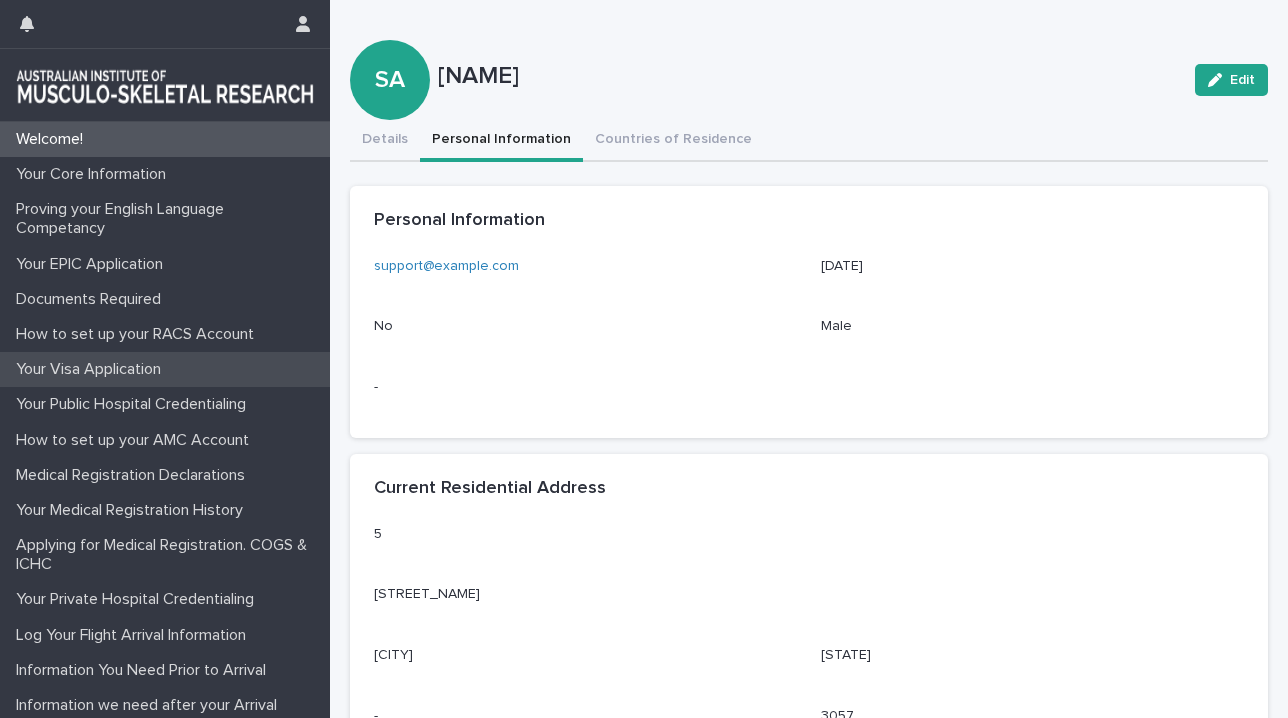 scroll, scrollTop: 59, scrollLeft: 0, axis: vertical 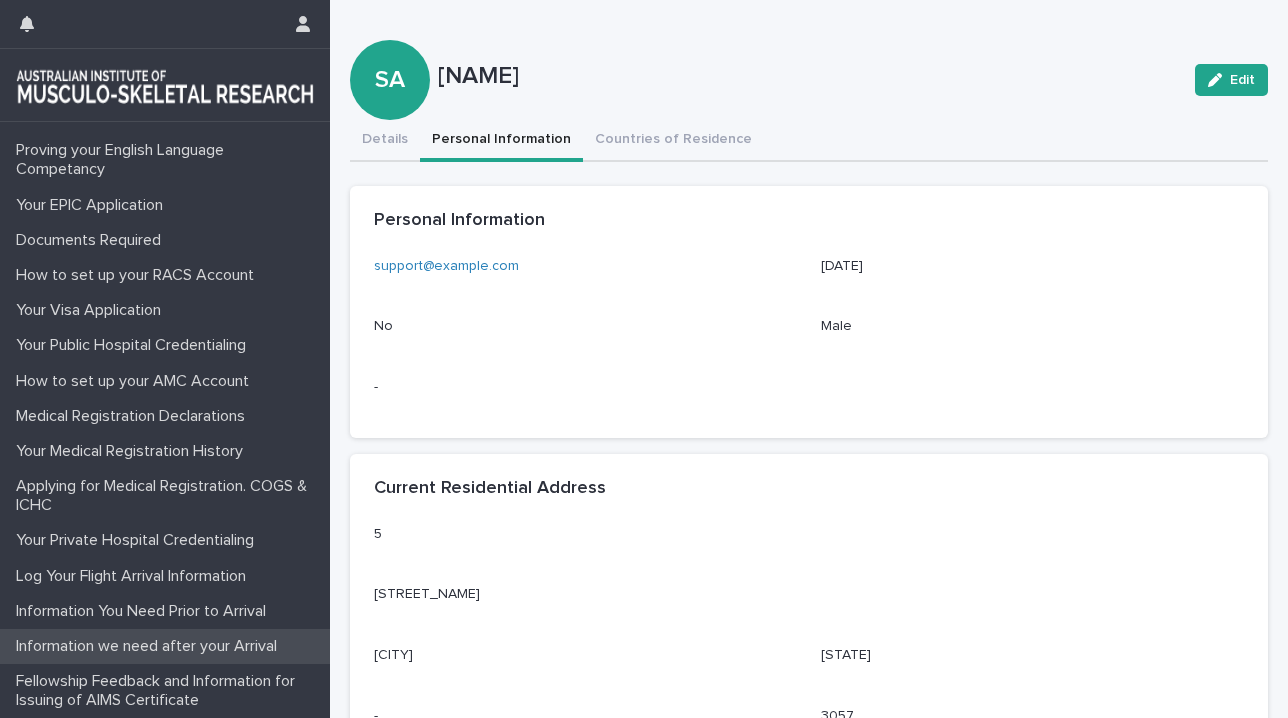 click on "Information we need after your Arrival" at bounding box center [150, 646] 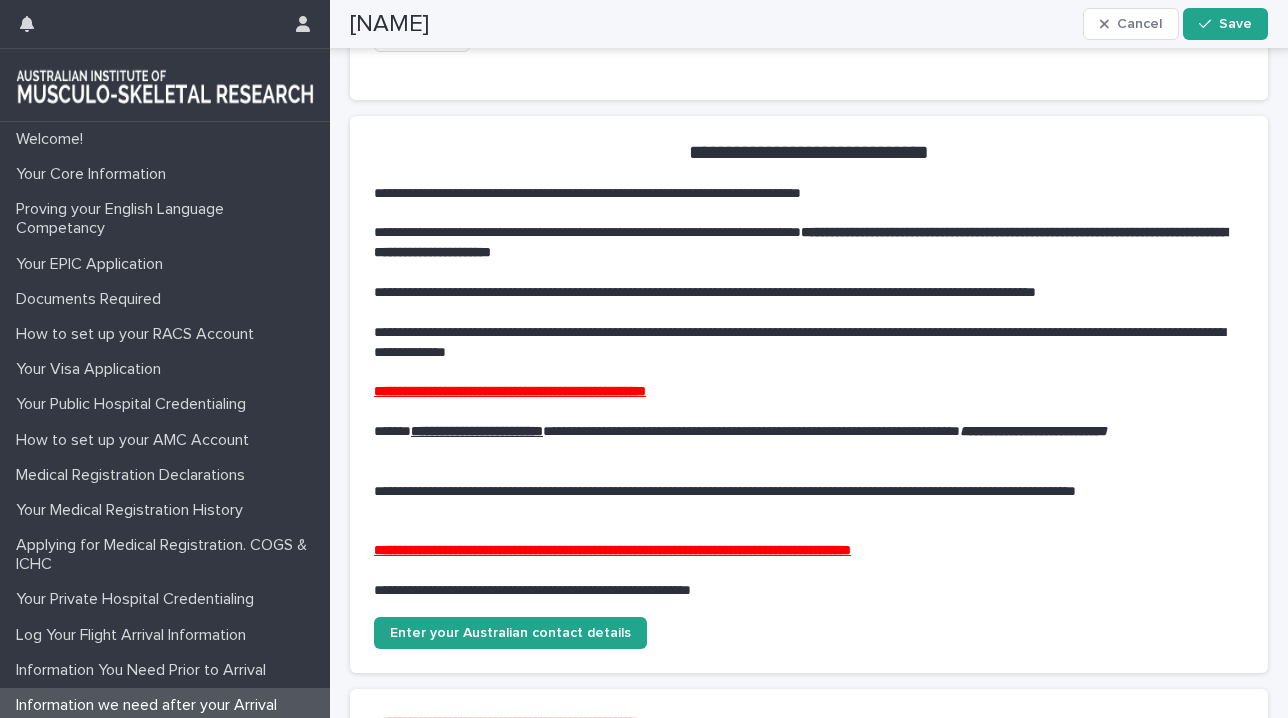 scroll, scrollTop: 394, scrollLeft: 0, axis: vertical 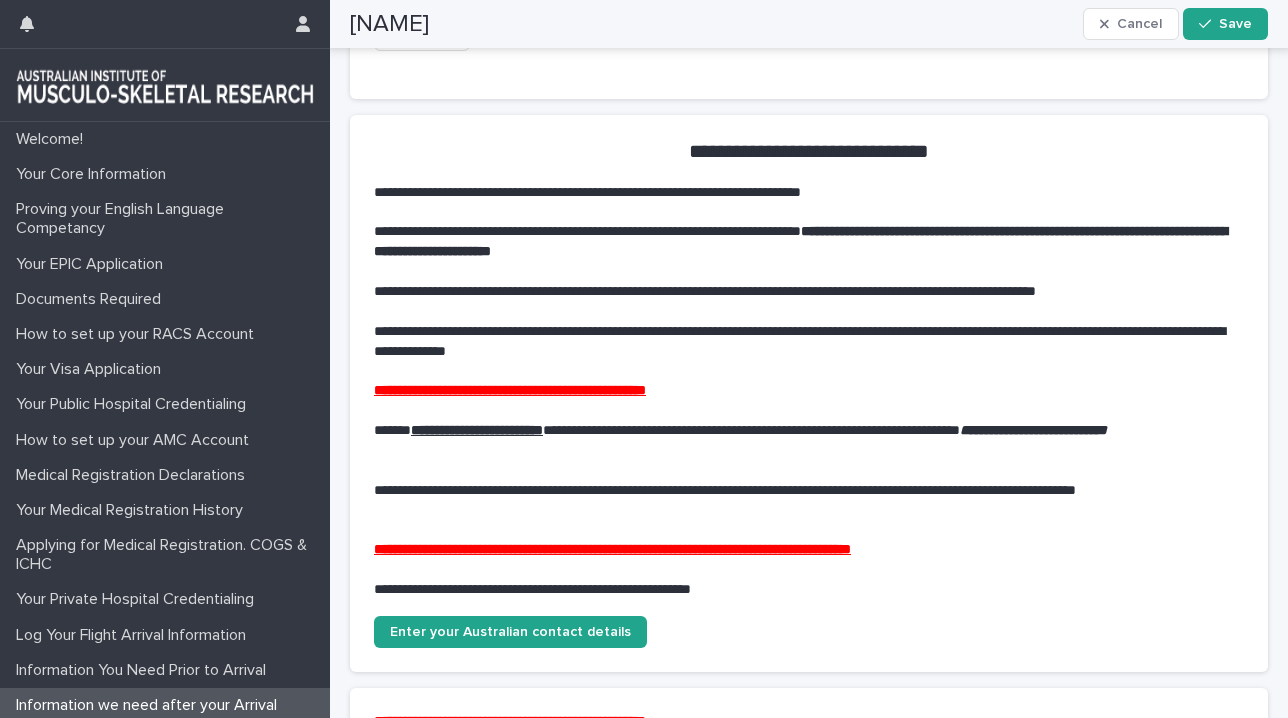 click on "**********" at bounding box center [477, 430] 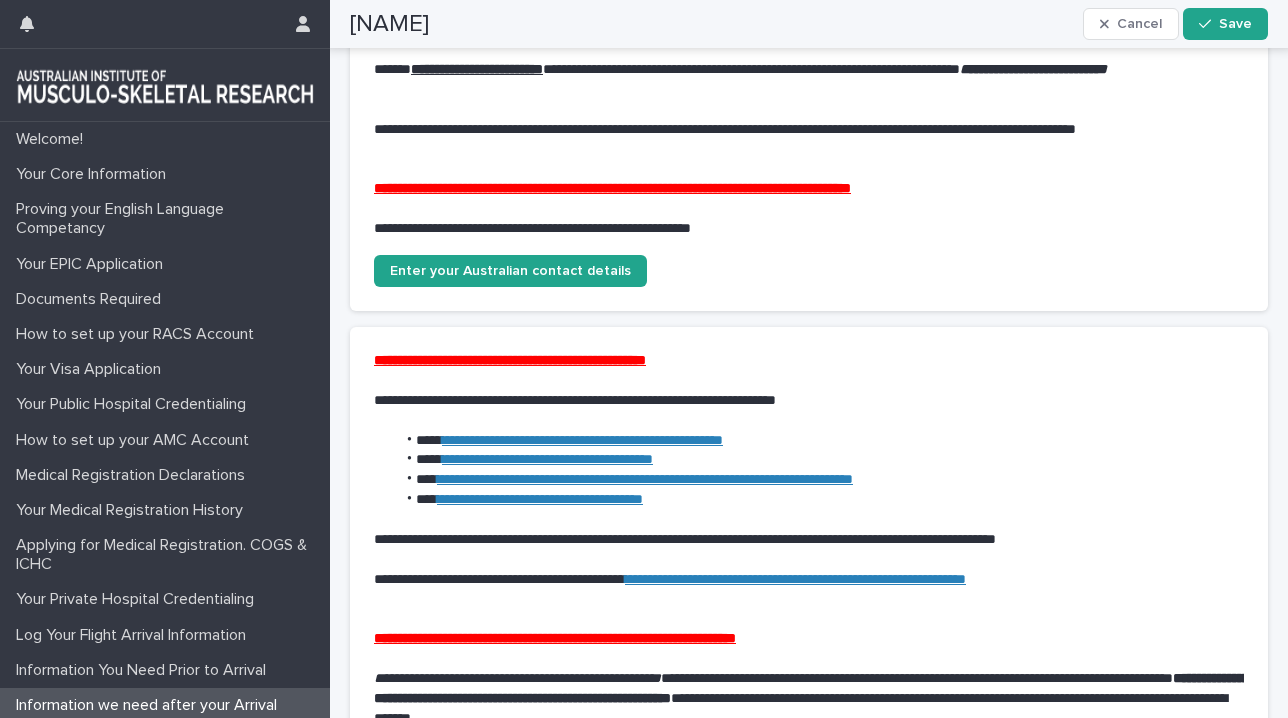 scroll, scrollTop: 629, scrollLeft: 0, axis: vertical 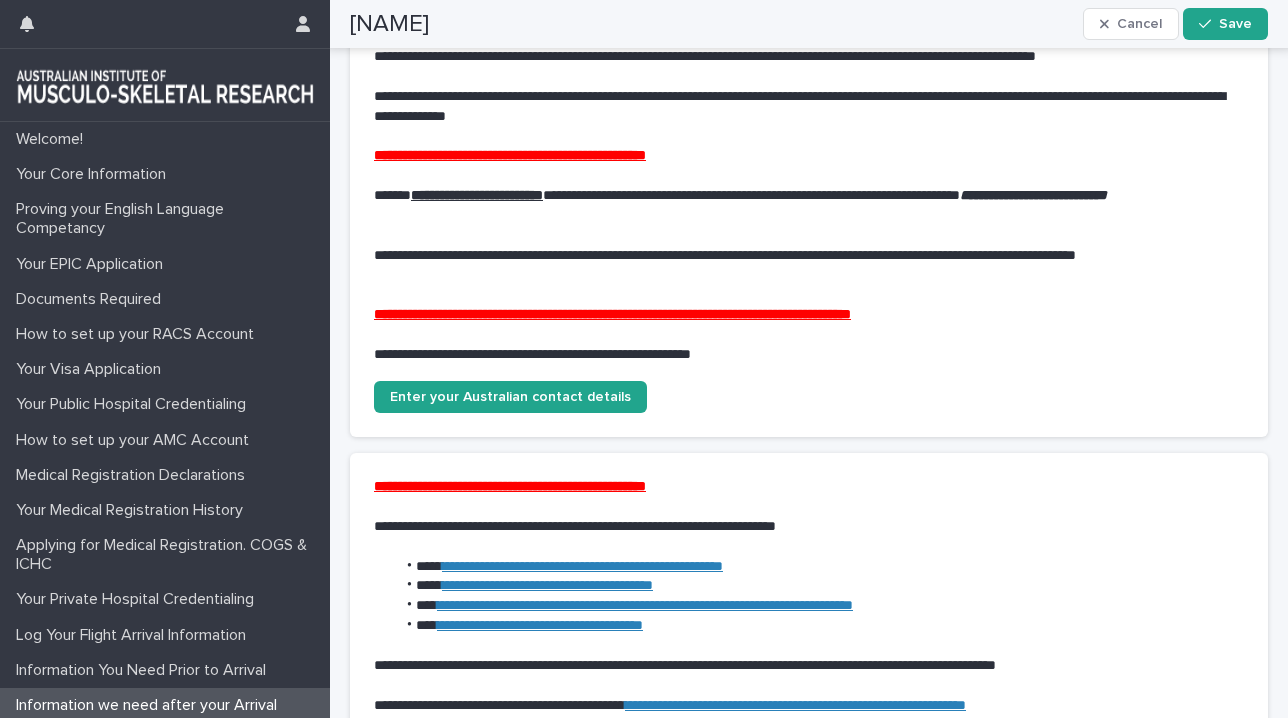 click on "**********" at bounding box center [510, 155] 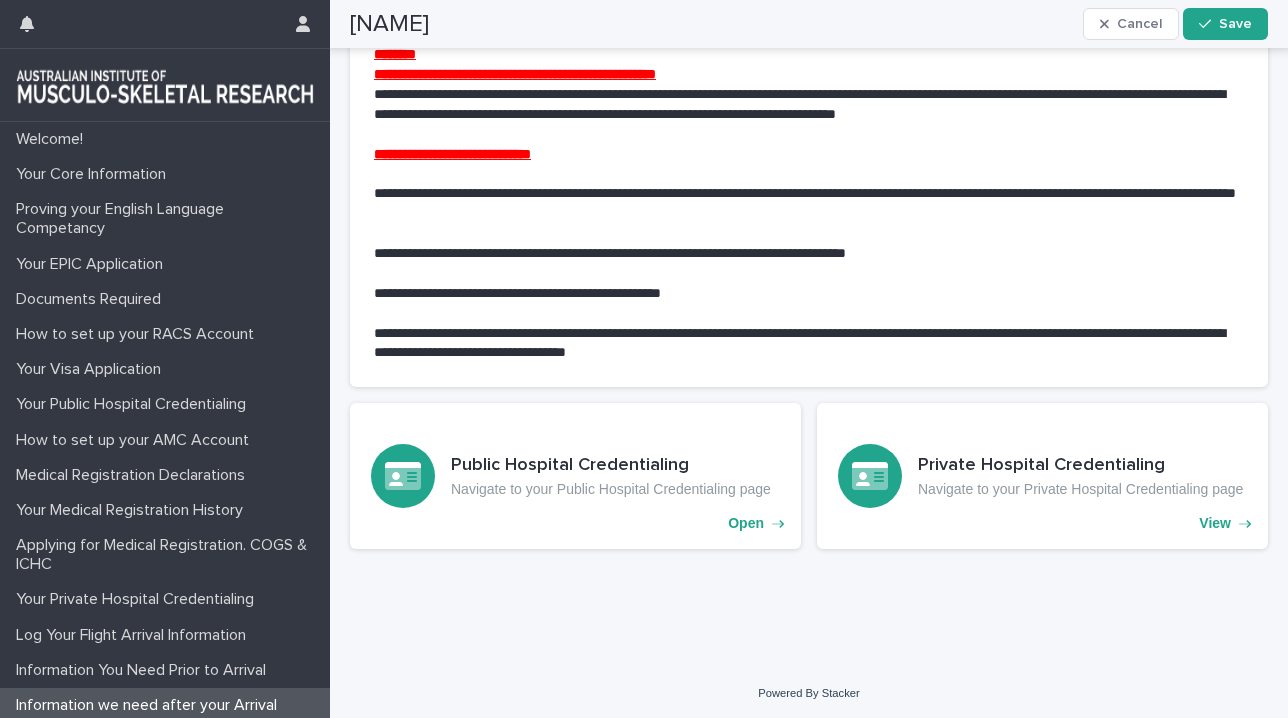 scroll, scrollTop: 1388, scrollLeft: 0, axis: vertical 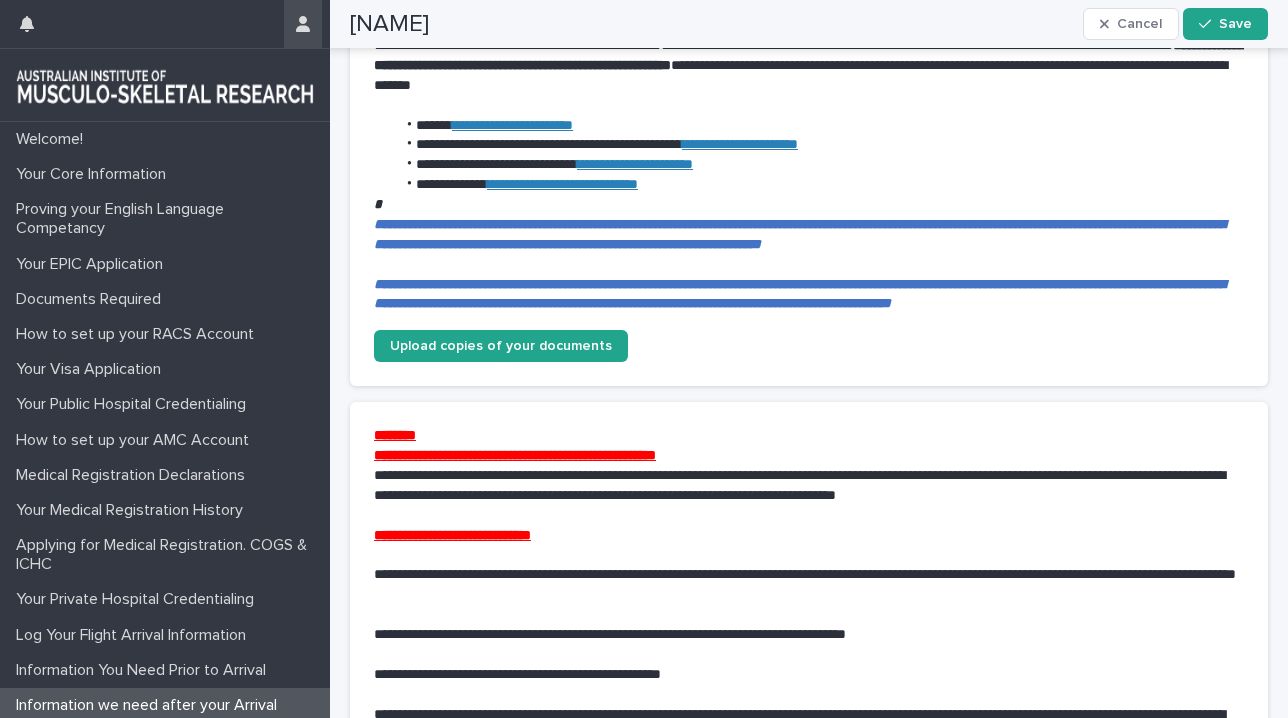 click at bounding box center [303, 24] 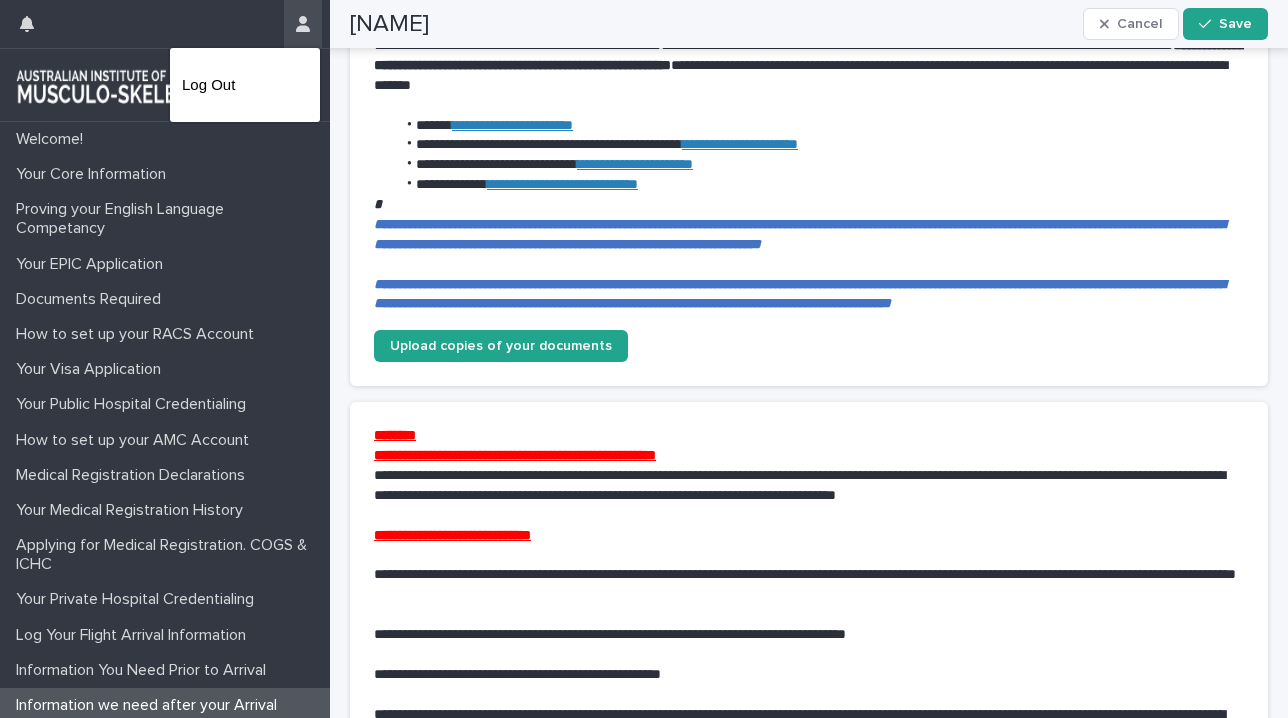 click at bounding box center [644, 359] 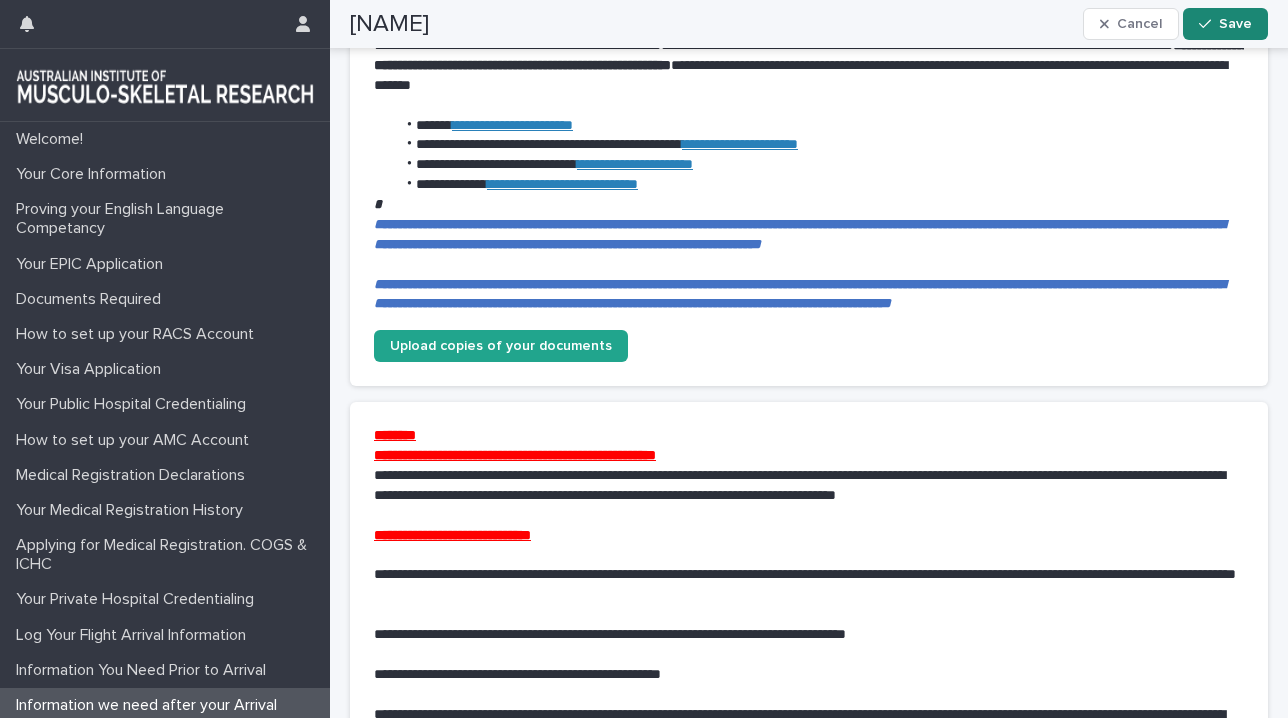 click 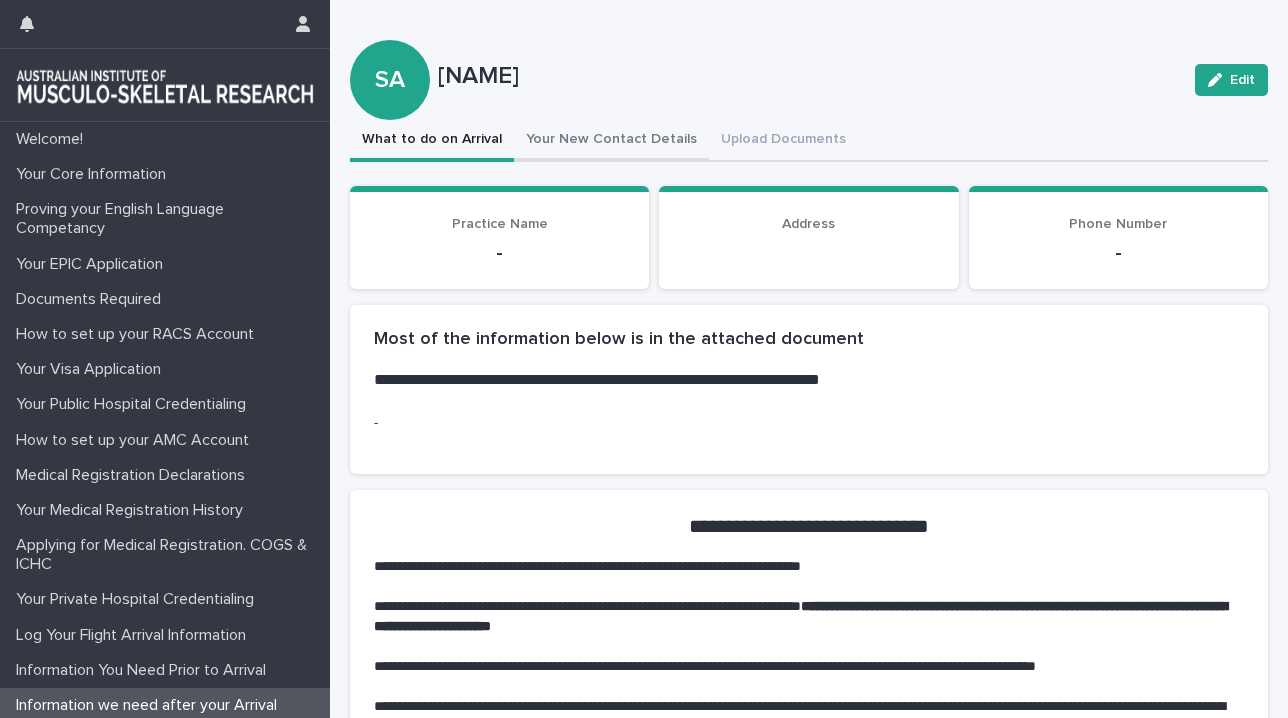 scroll, scrollTop: 1, scrollLeft: 0, axis: vertical 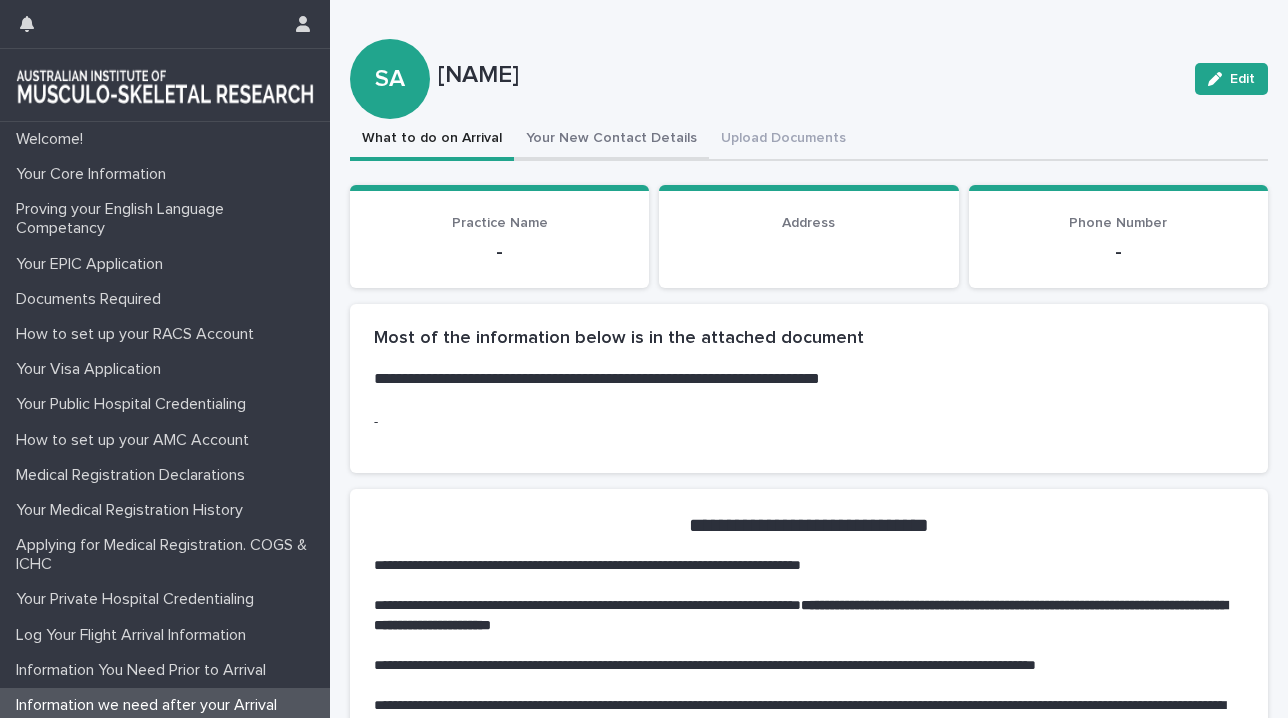 click on "Your New Contact Details" at bounding box center [611, 140] 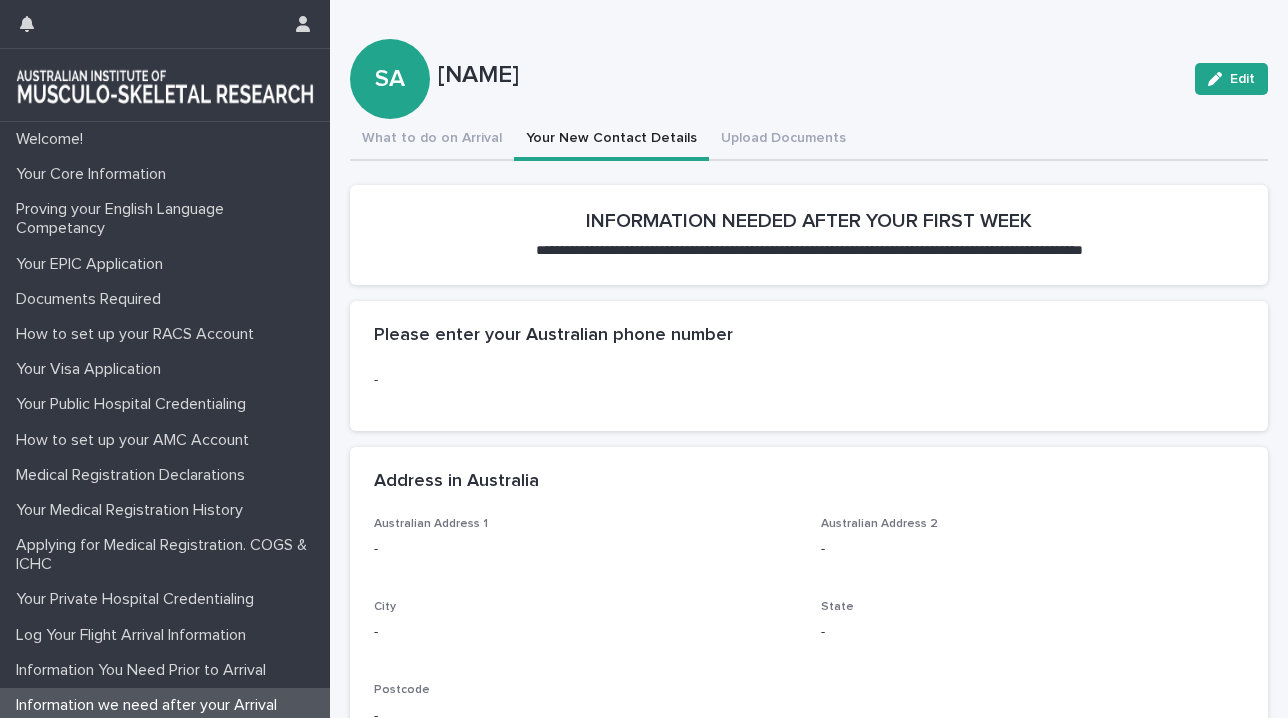 scroll, scrollTop: 557, scrollLeft: 0, axis: vertical 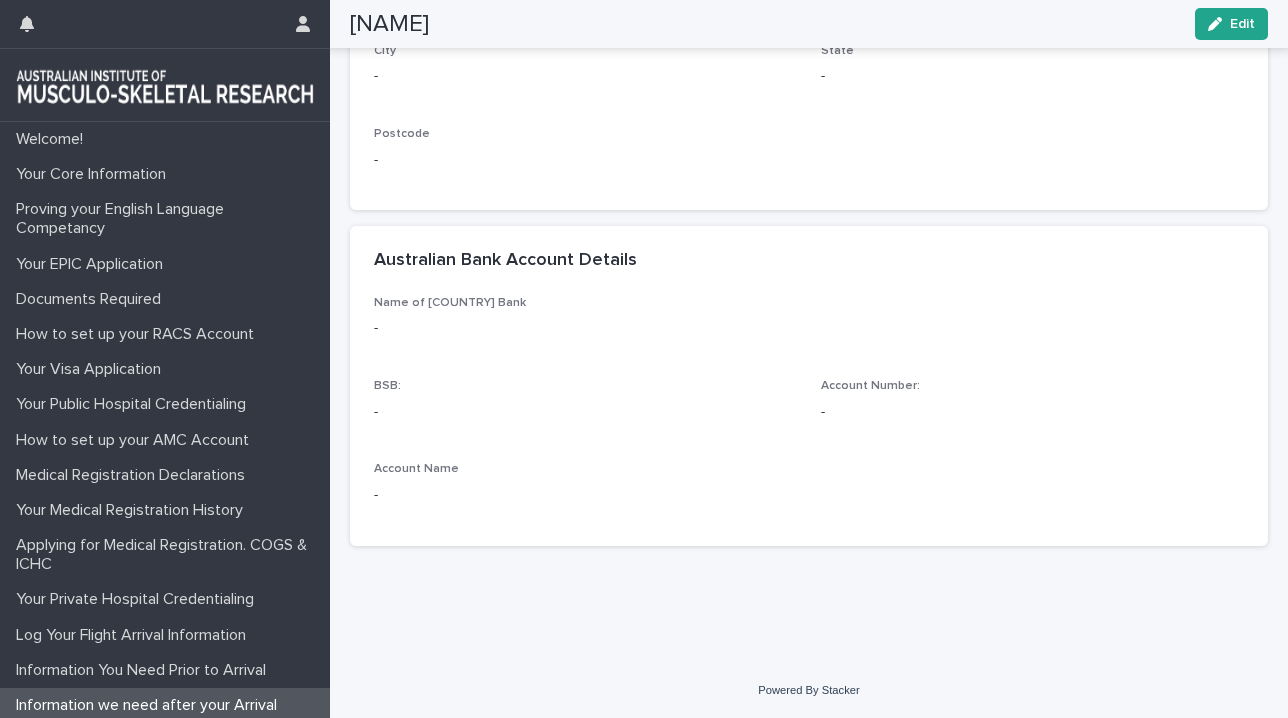 click on "Name of [COUNTRY] Bank" at bounding box center (450, 303) 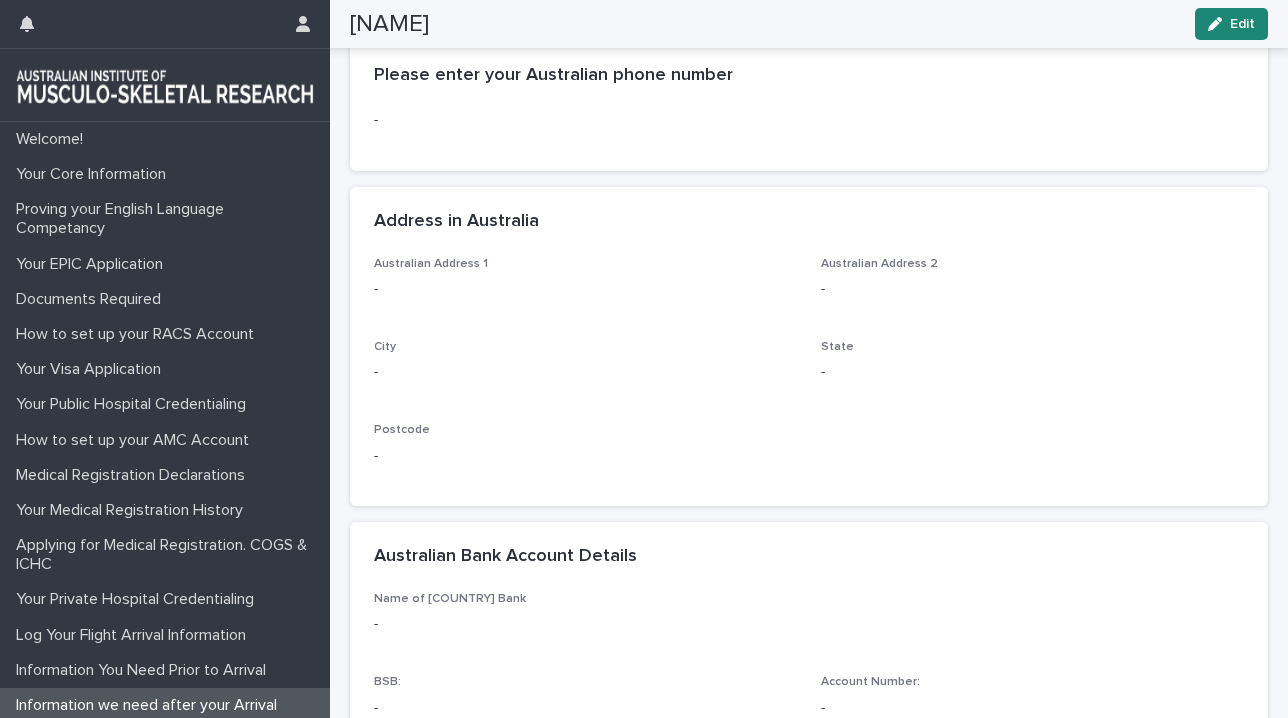 click on "Edit" at bounding box center [1231, 24] 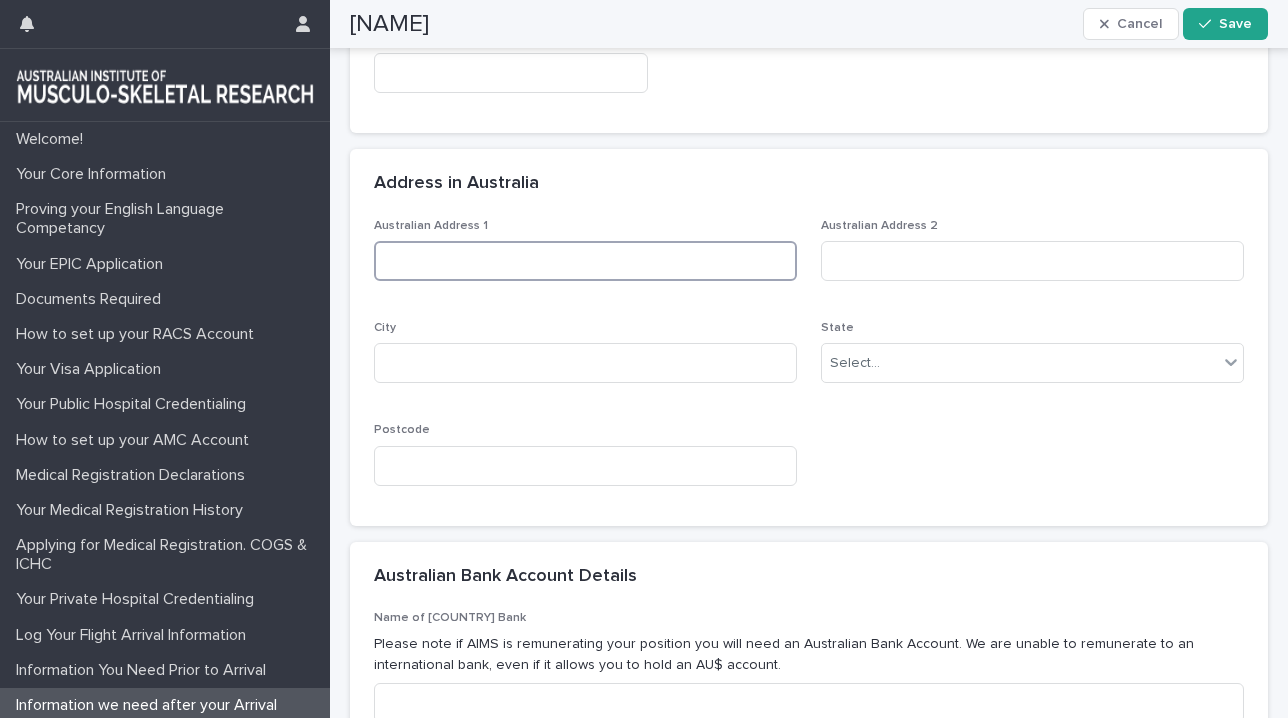 click at bounding box center (585, 261) 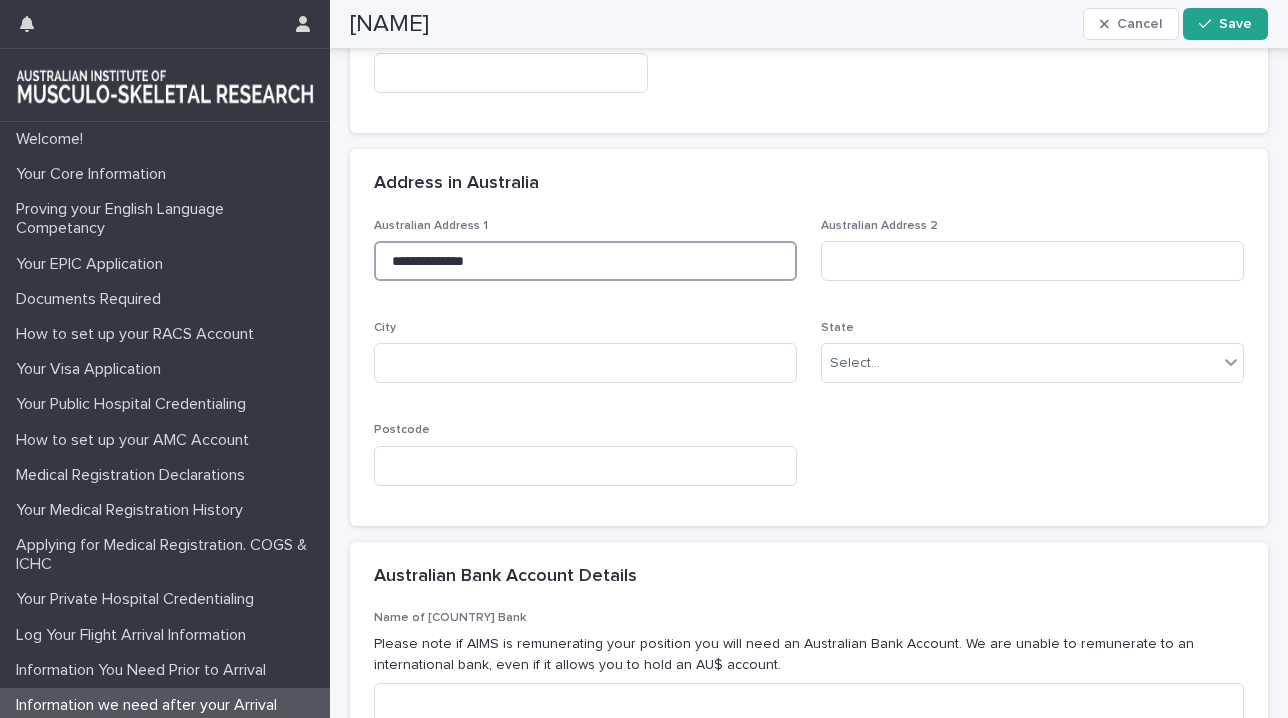 type on "**********" 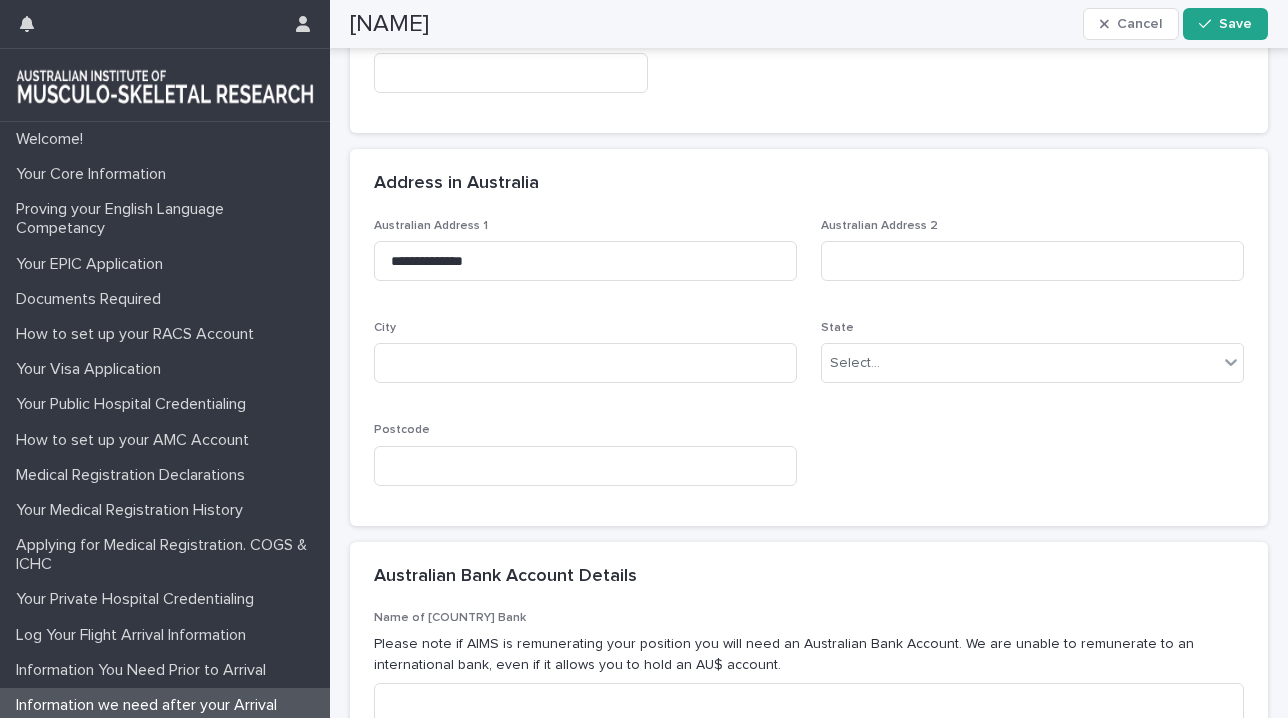click on "**********" at bounding box center [809, 360] 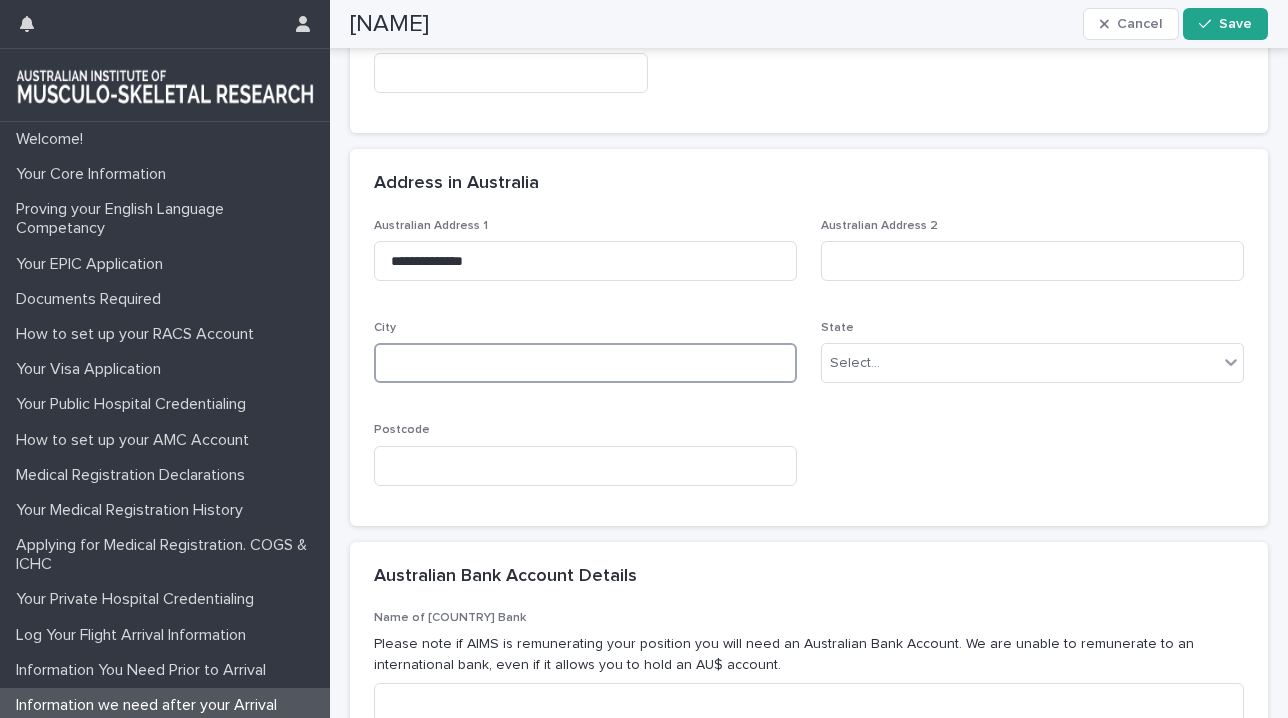 click at bounding box center (585, 363) 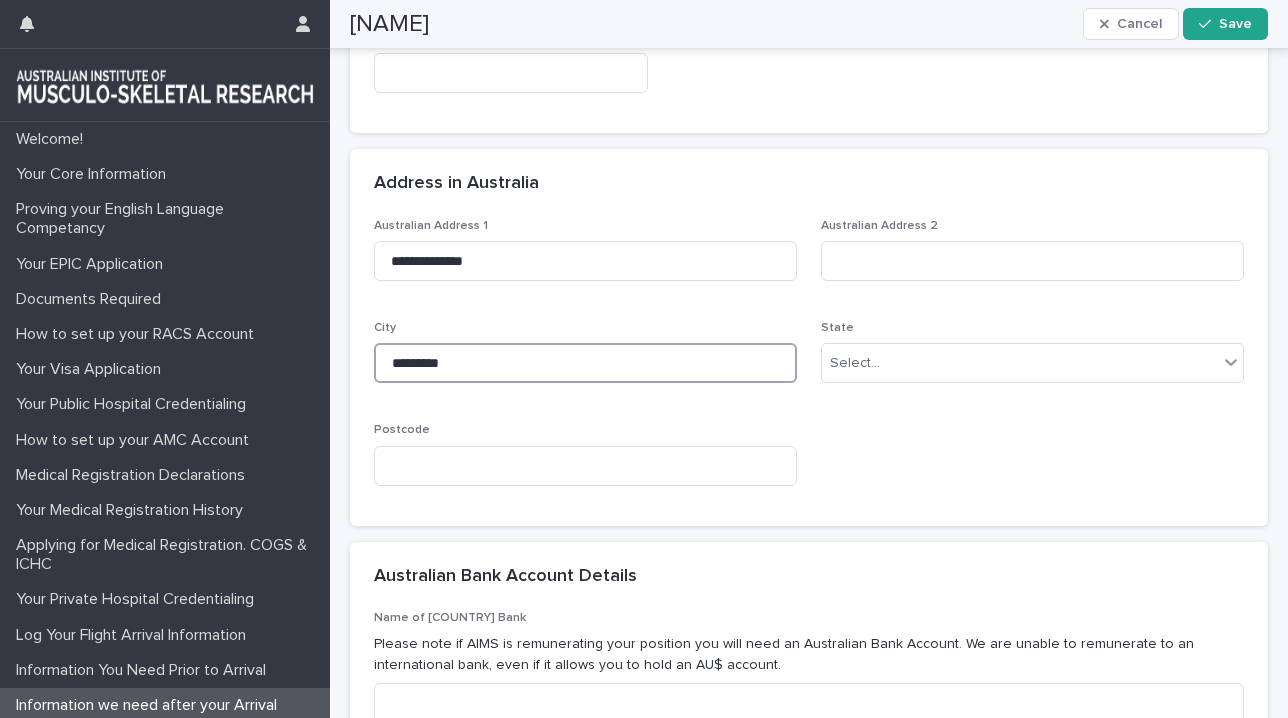 type on "*********" 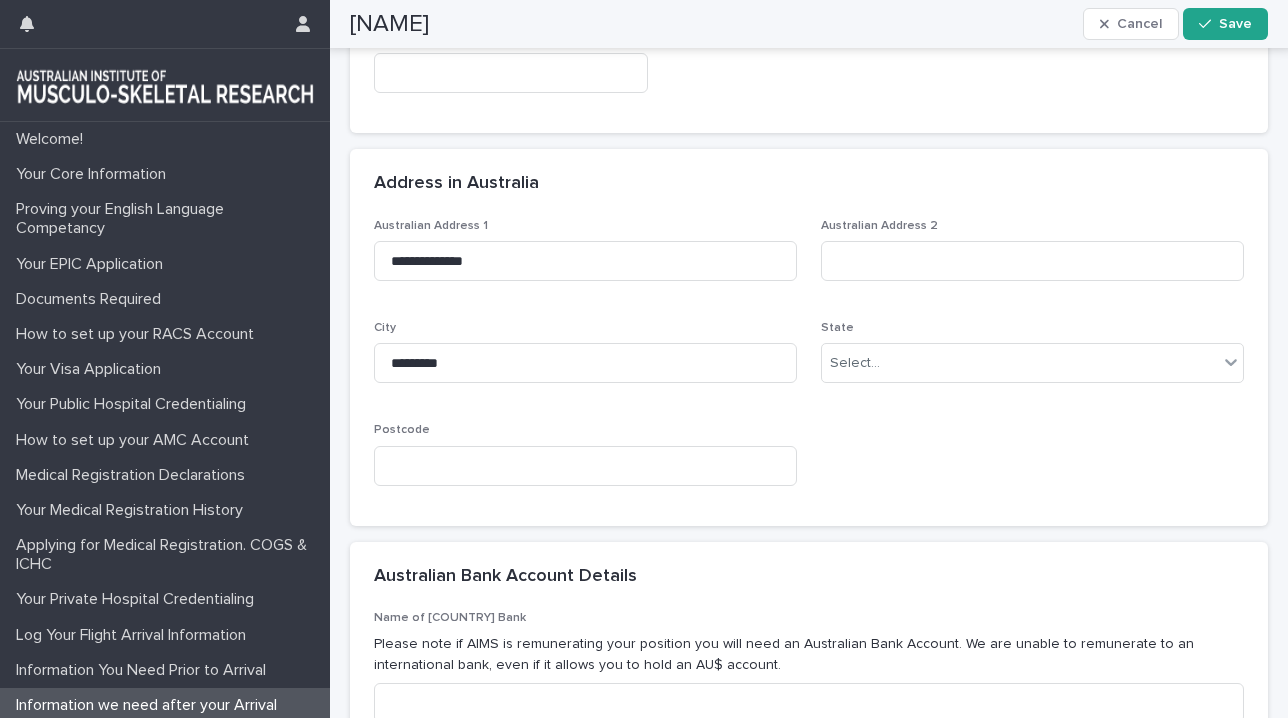 click on "Postcode" at bounding box center [585, 462] 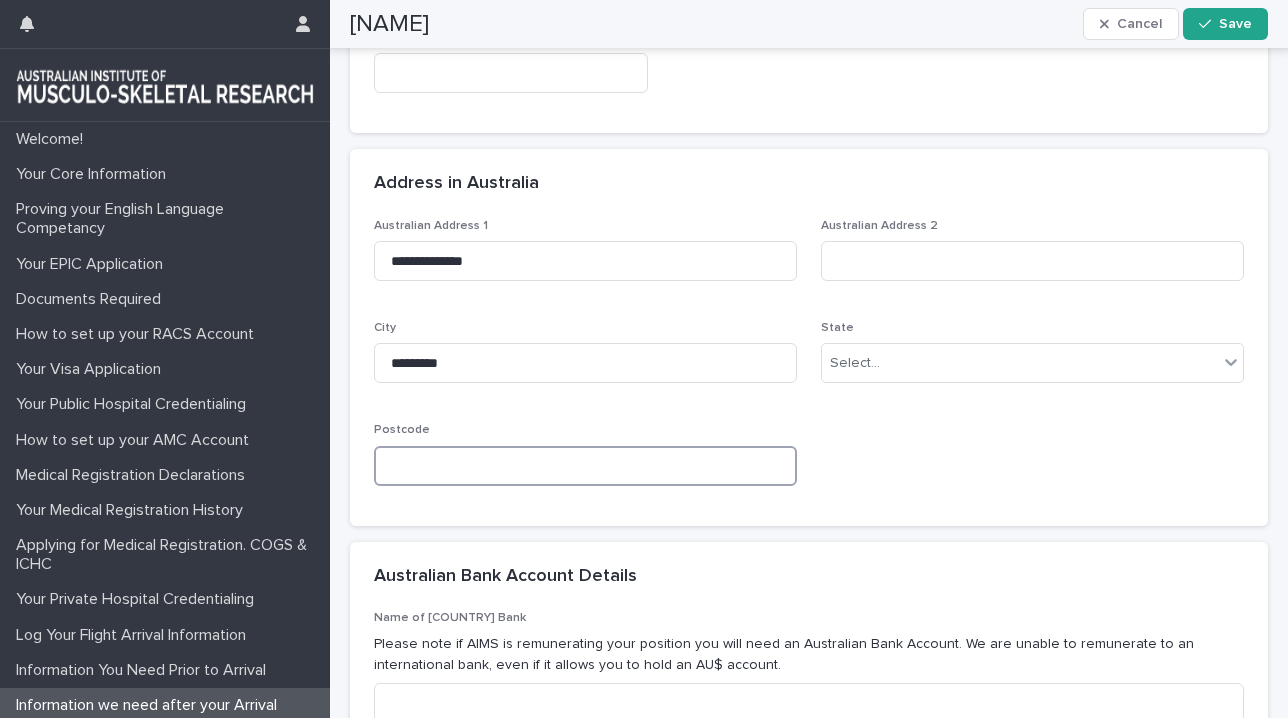 click at bounding box center [585, 466] 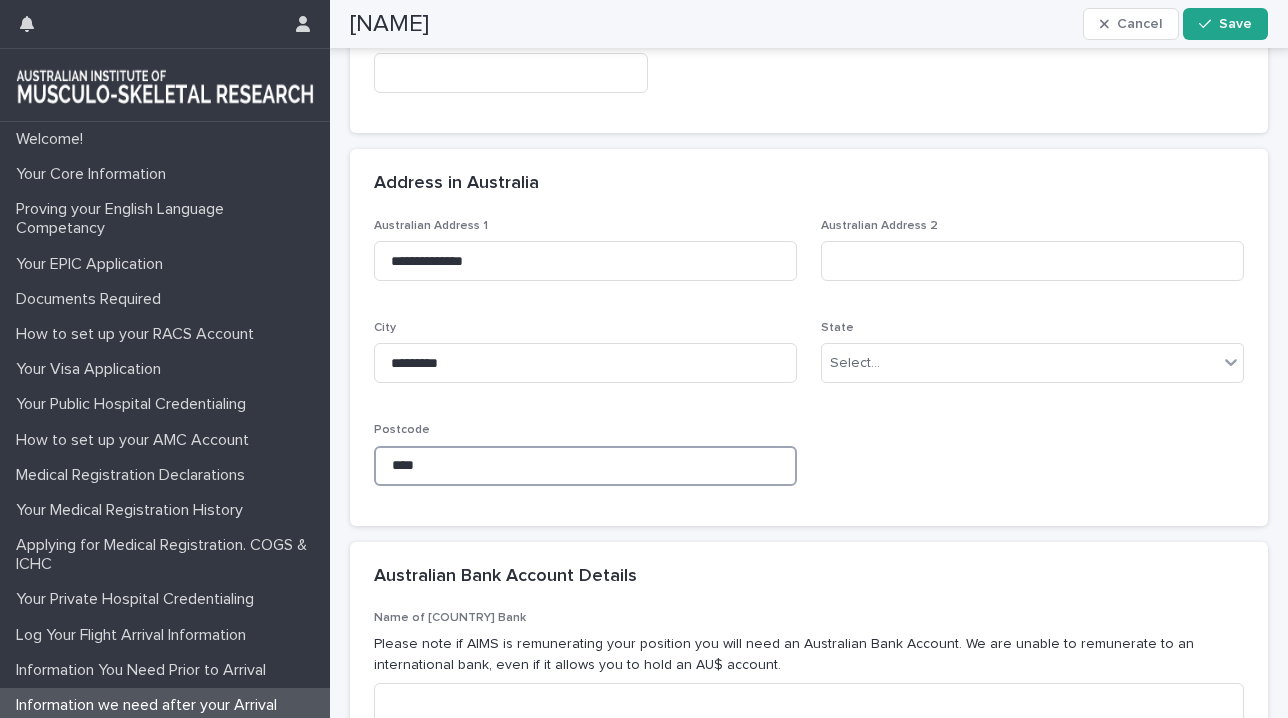type on "****" 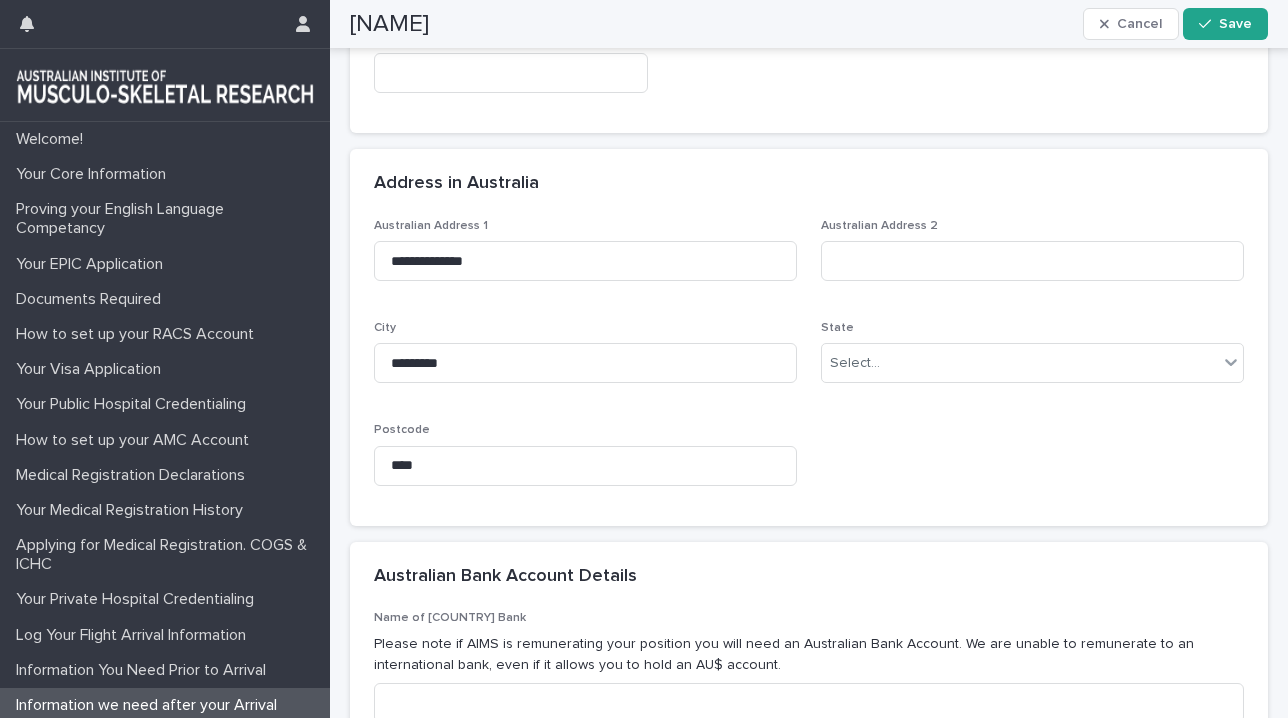 click on "State Select..." at bounding box center [1032, 360] 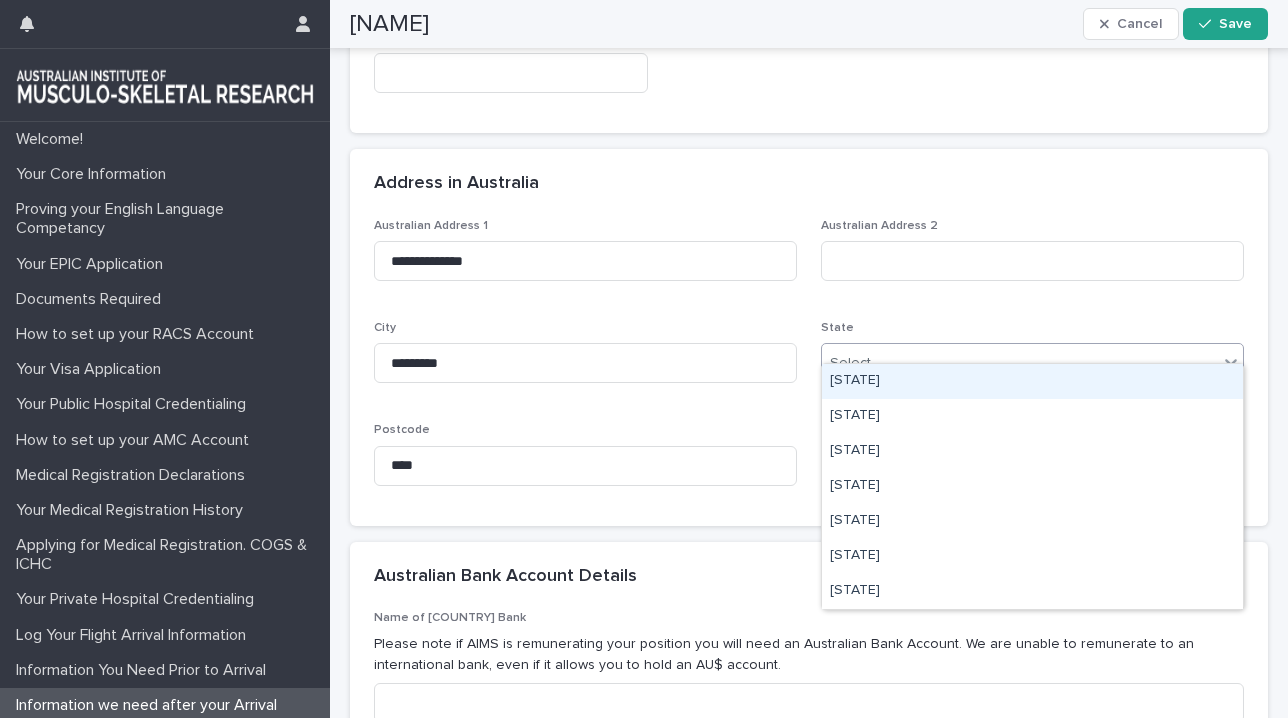 click on "Select..." at bounding box center (1020, 363) 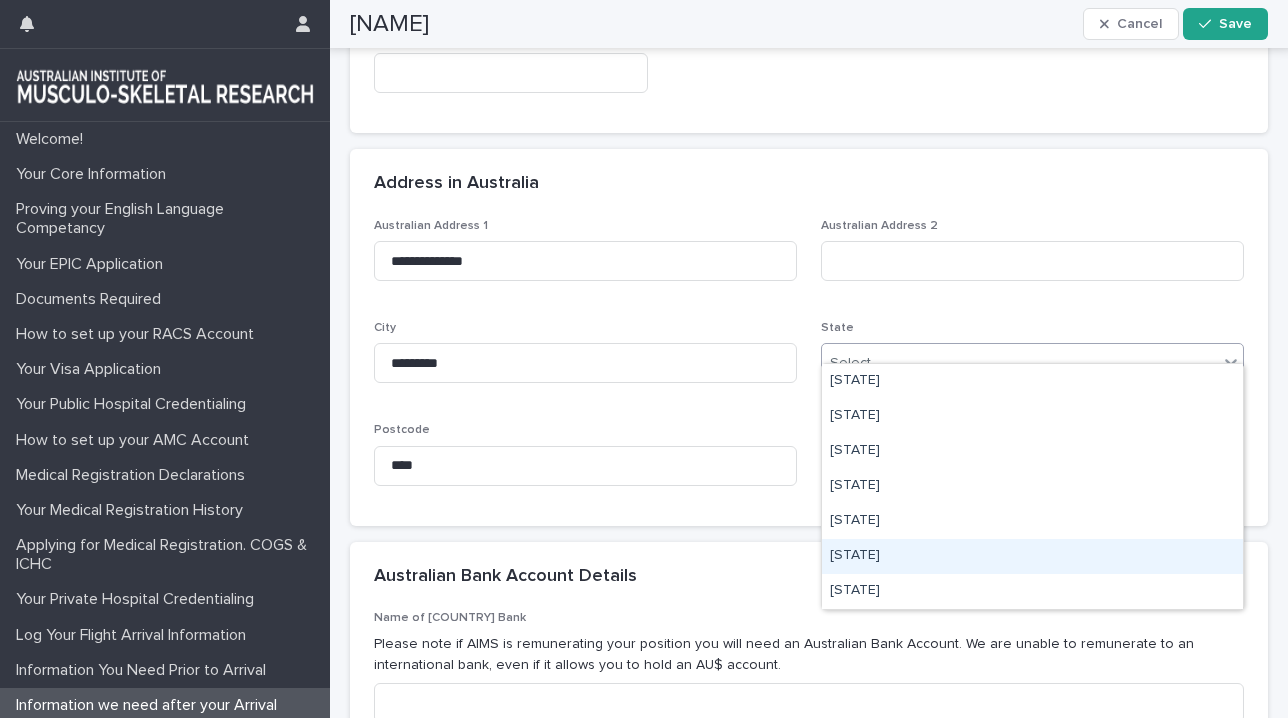 click on "[STATE]" at bounding box center (1032, 556) 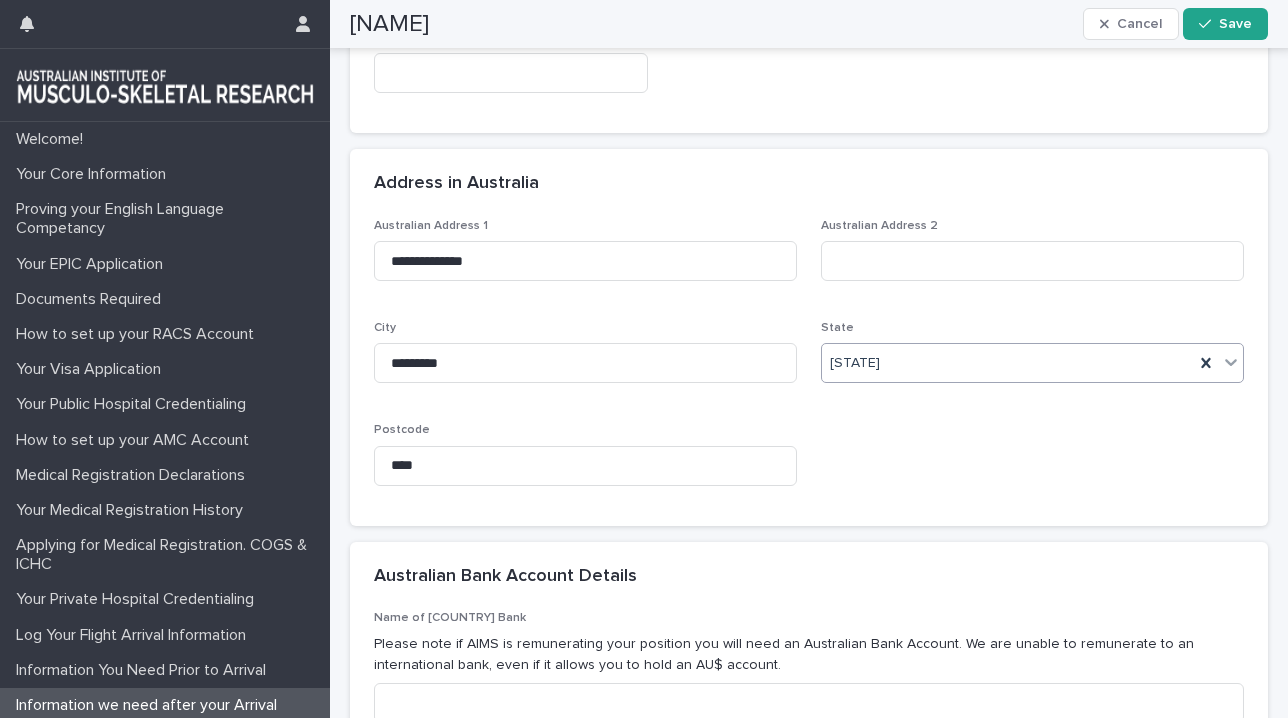click on "**********" at bounding box center [809, 360] 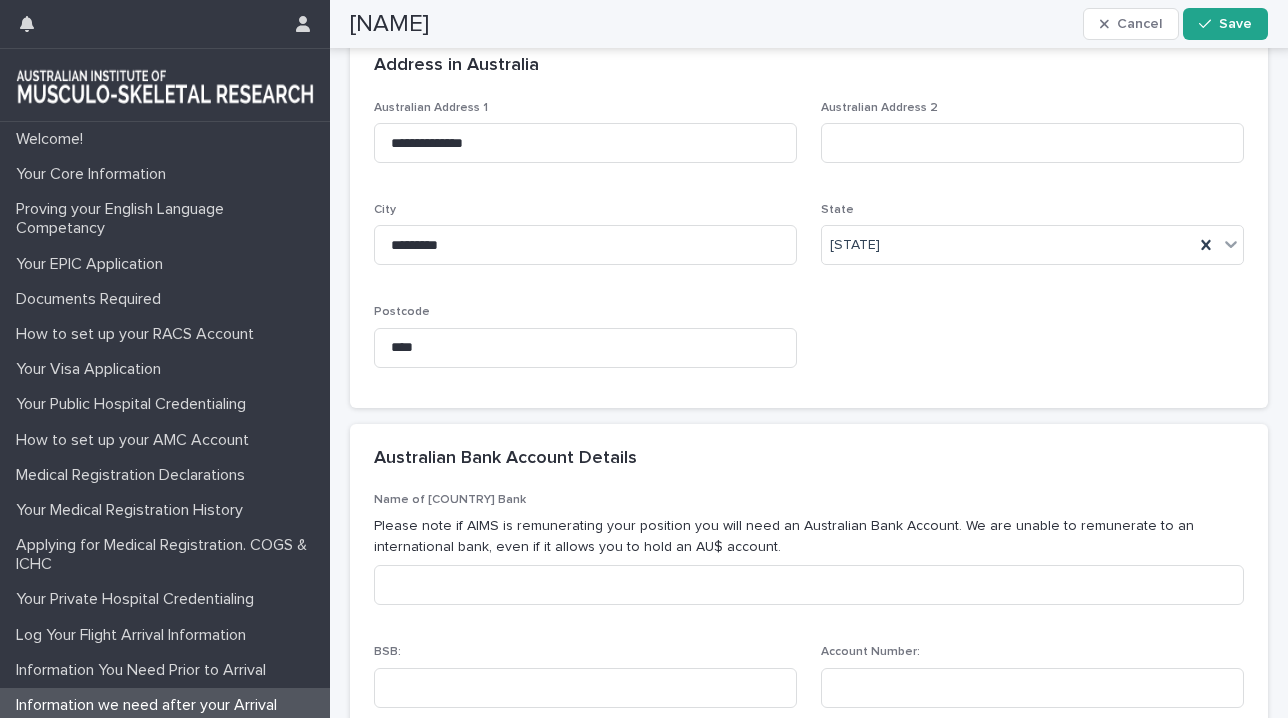 scroll, scrollTop: 593, scrollLeft: 0, axis: vertical 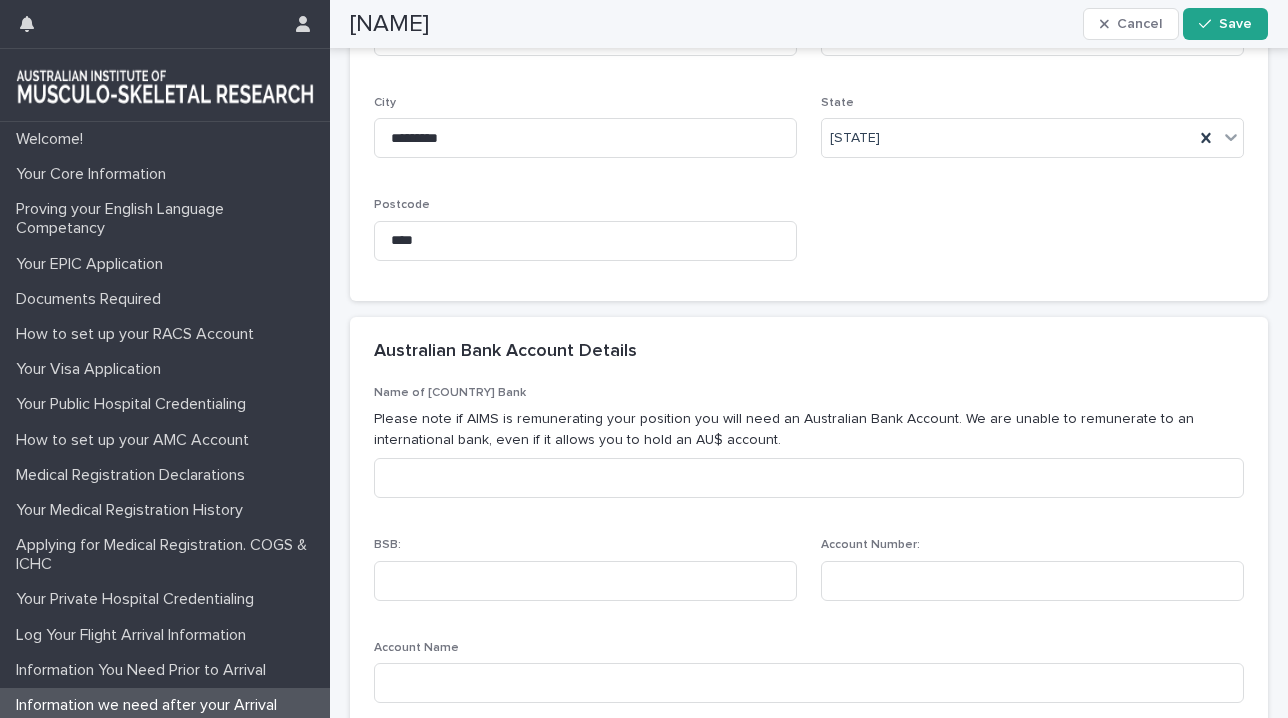 click on "Name of Australian Bank Please note if AIMS is remunerating your position you will need an Australian Bank Account. We are unable to remunerate to an international bank, even if it allows you to hold an AU$ account." at bounding box center [809, 450] 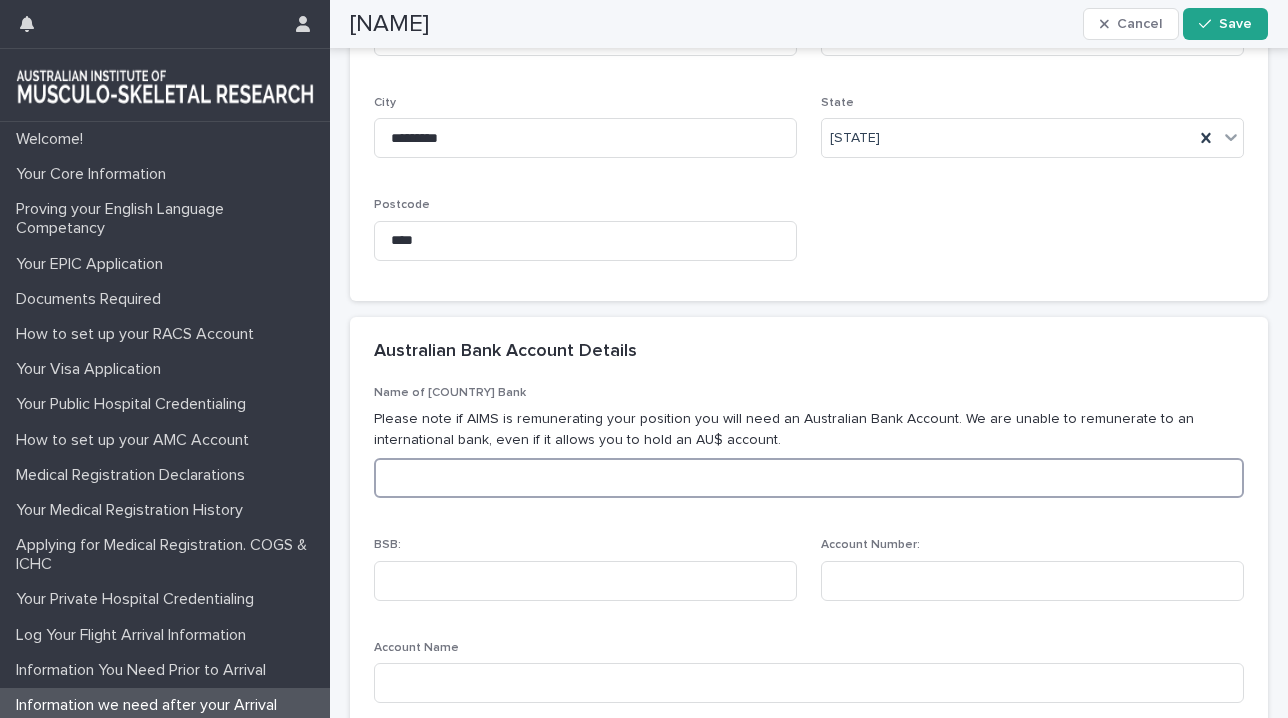 click at bounding box center [809, 478] 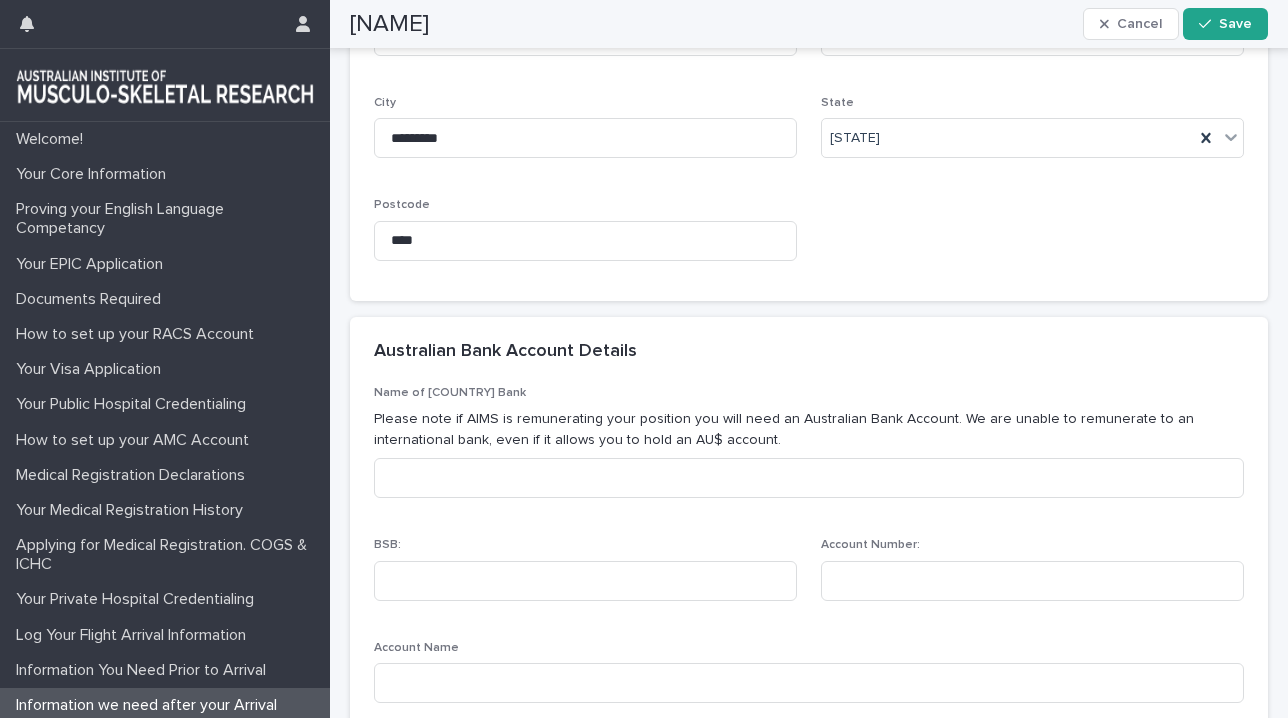 click on "Name of [COUNTRY] Bank" at bounding box center [809, 393] 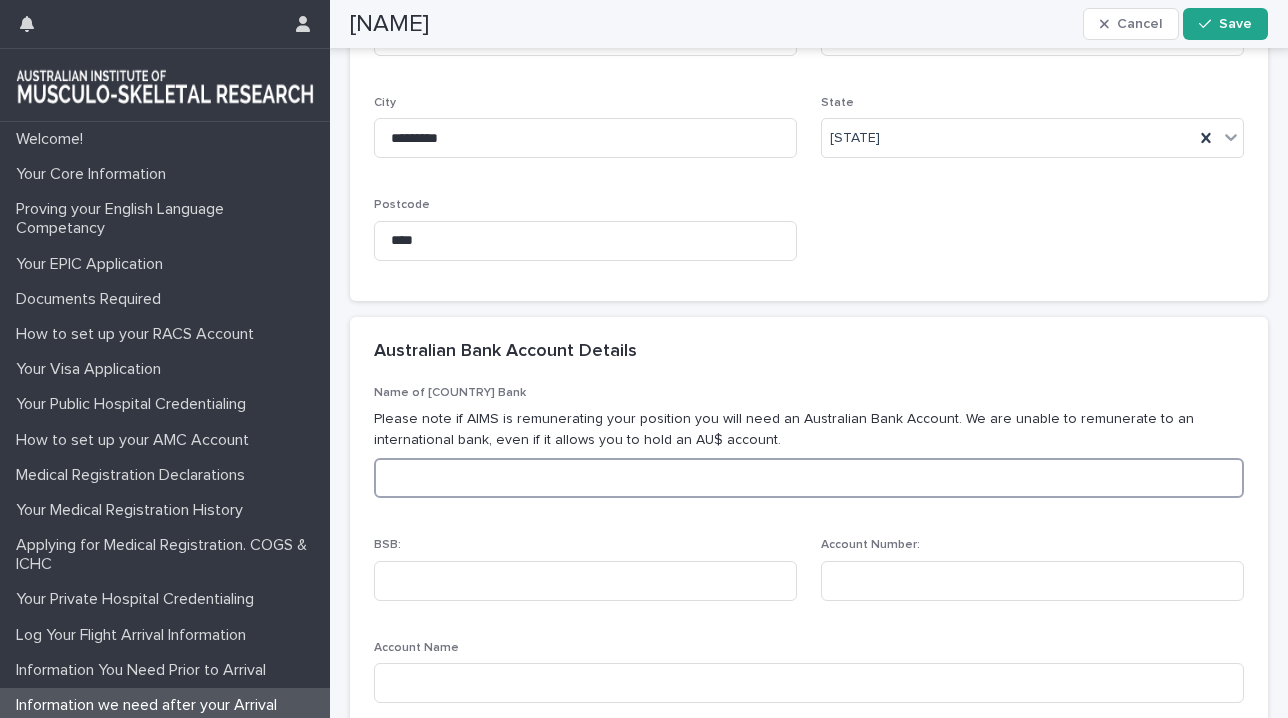 click at bounding box center (809, 478) 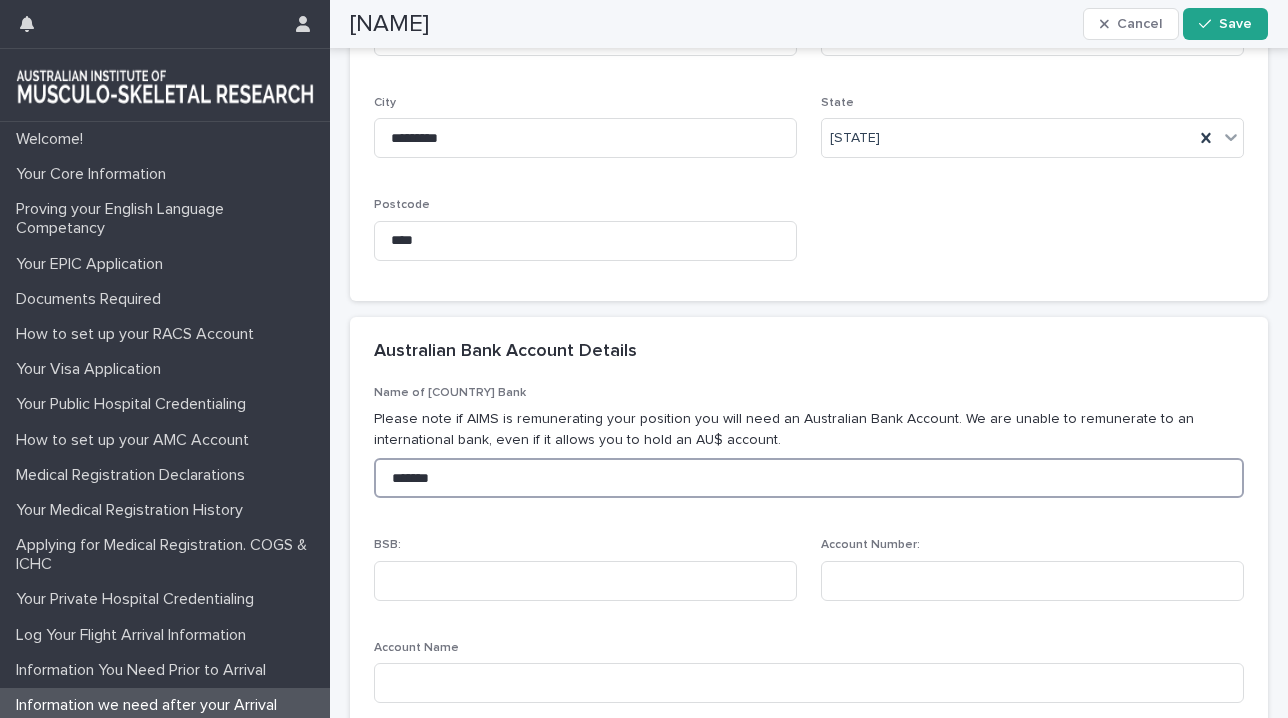type on "*******" 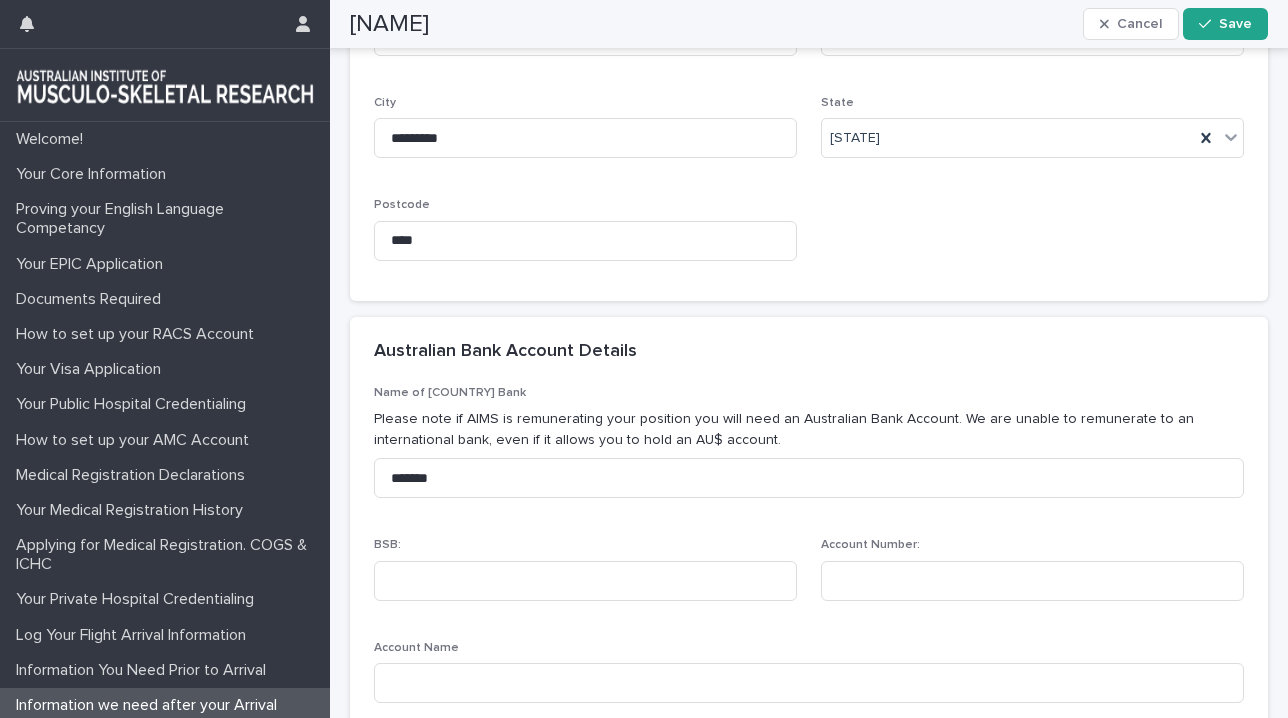 click on "Name of Australian Bank Please note if AIMS is remunerating your position you will need an Australian Bank Account. We are unable to remunerate to an international bank, even if it allows you to hold an AU$ account. ******* BSB: Account Number: Account Name" at bounding box center [809, 552] 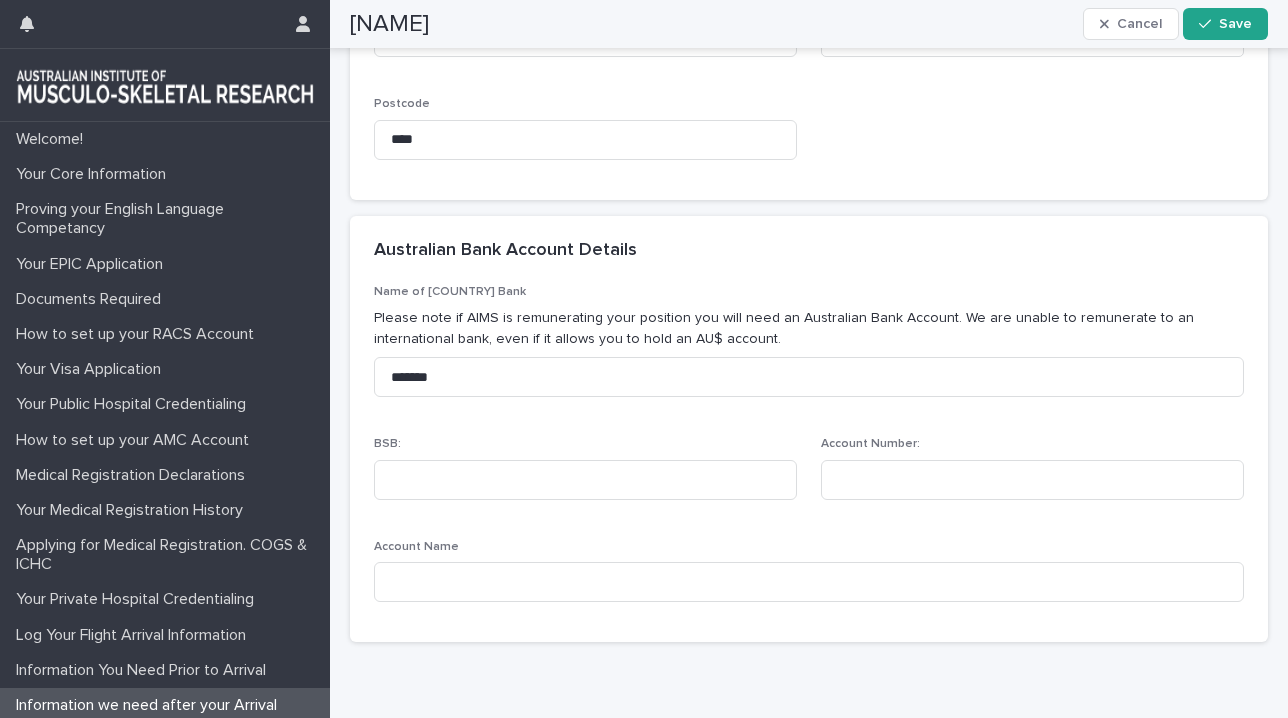 scroll, scrollTop: 732, scrollLeft: 0, axis: vertical 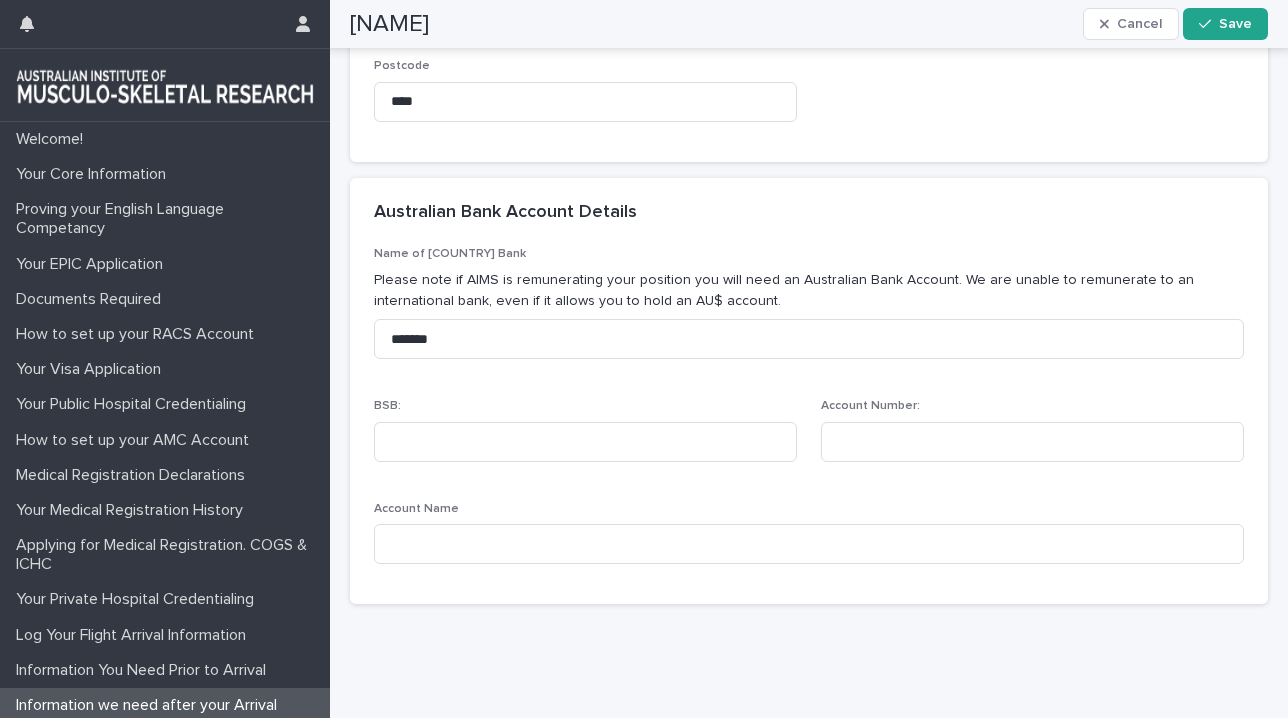 click on "BSB:" at bounding box center [585, 438] 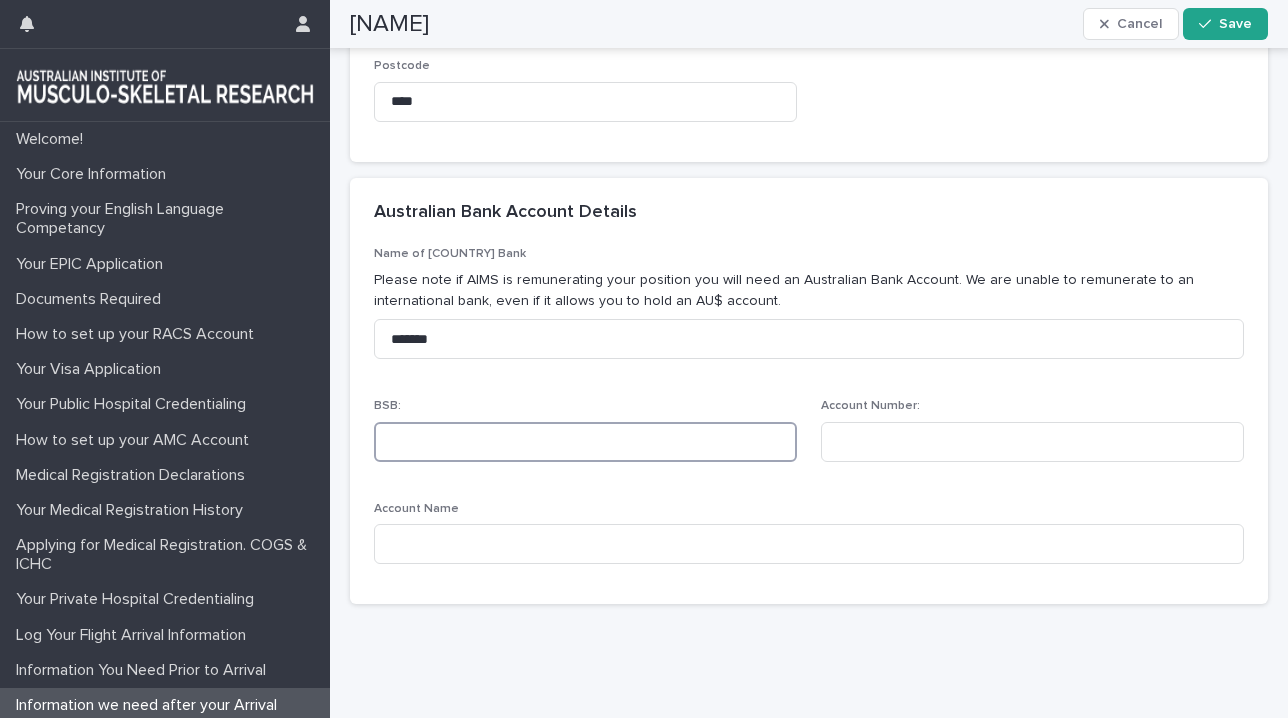 click at bounding box center (585, 442) 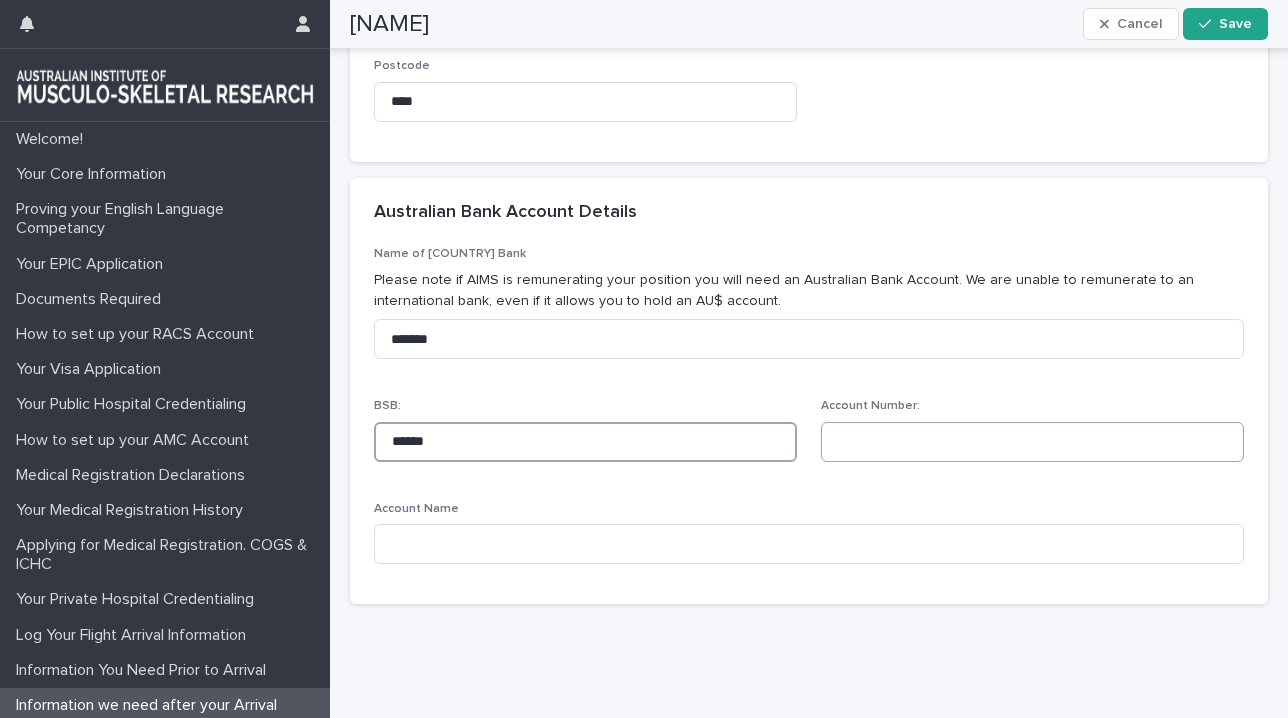 type on "******" 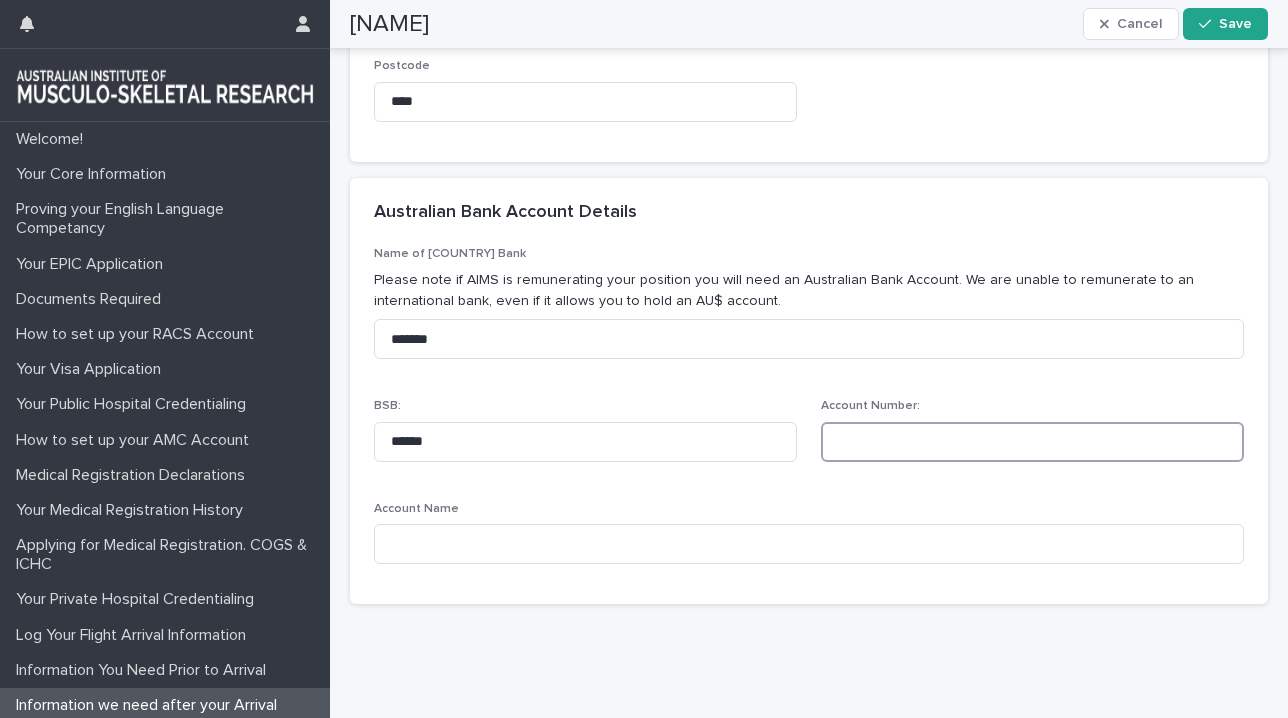 click at bounding box center (1032, 442) 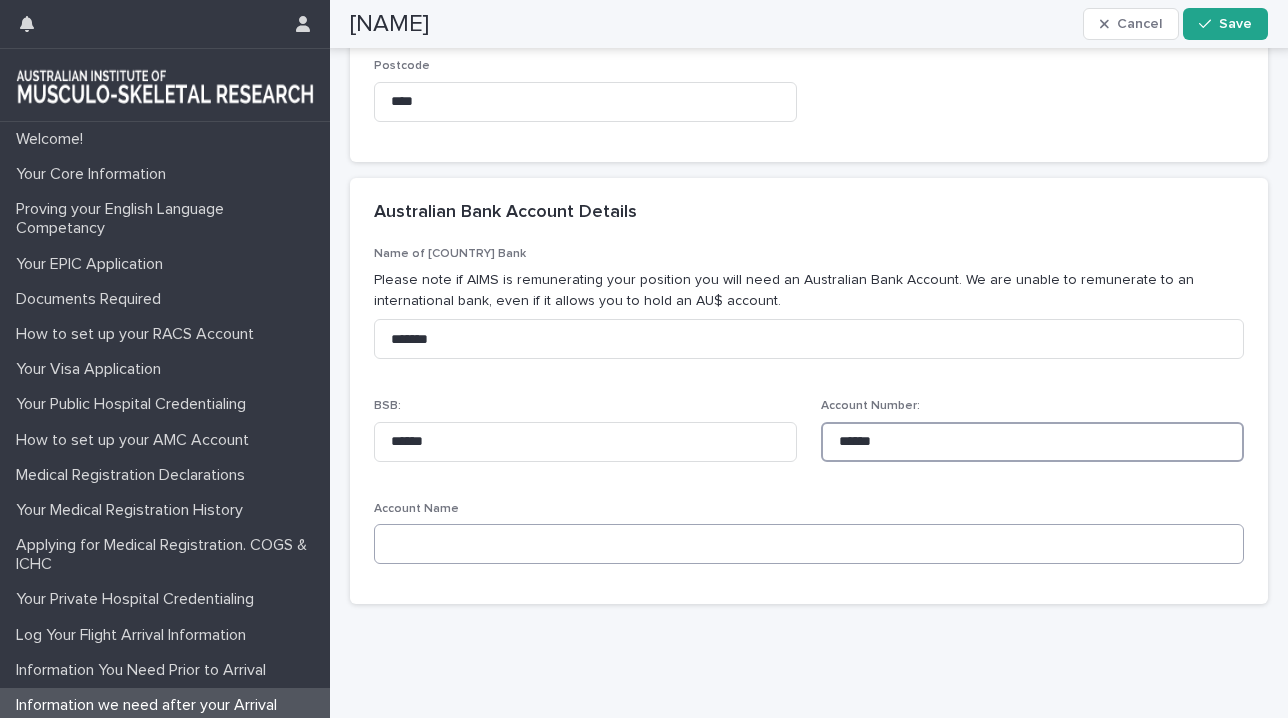 type on "******" 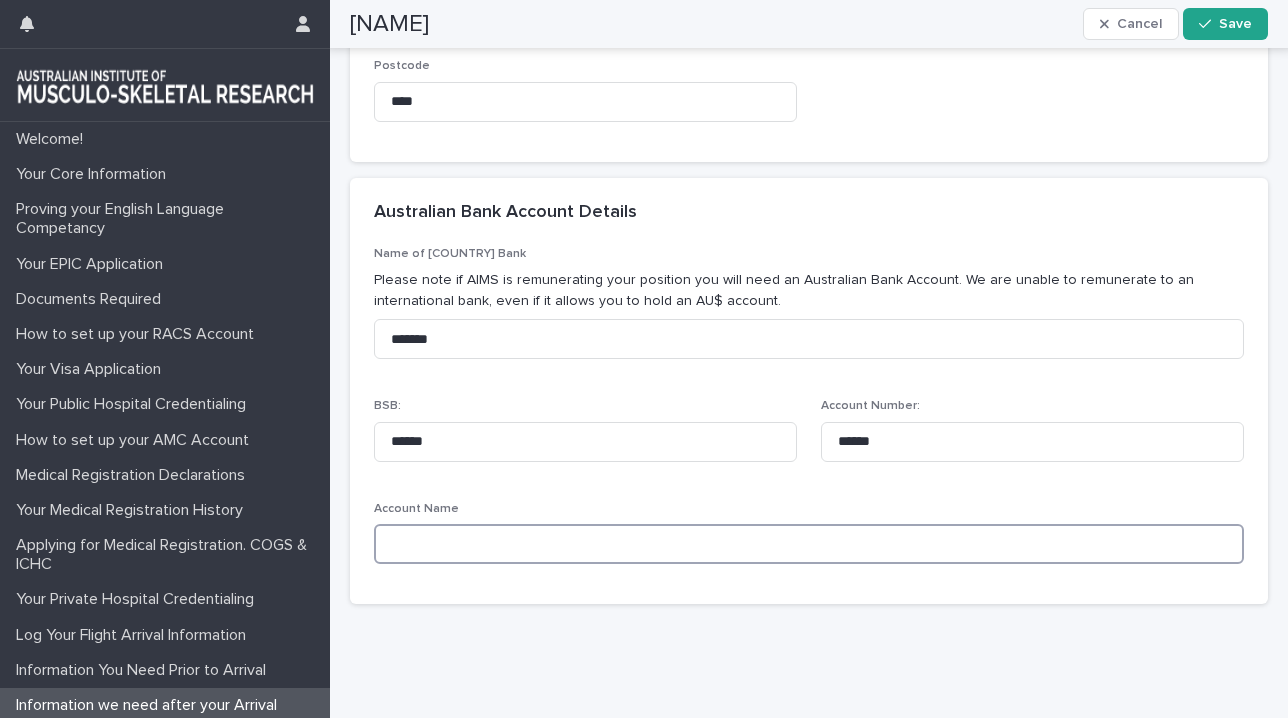 click at bounding box center [809, 544] 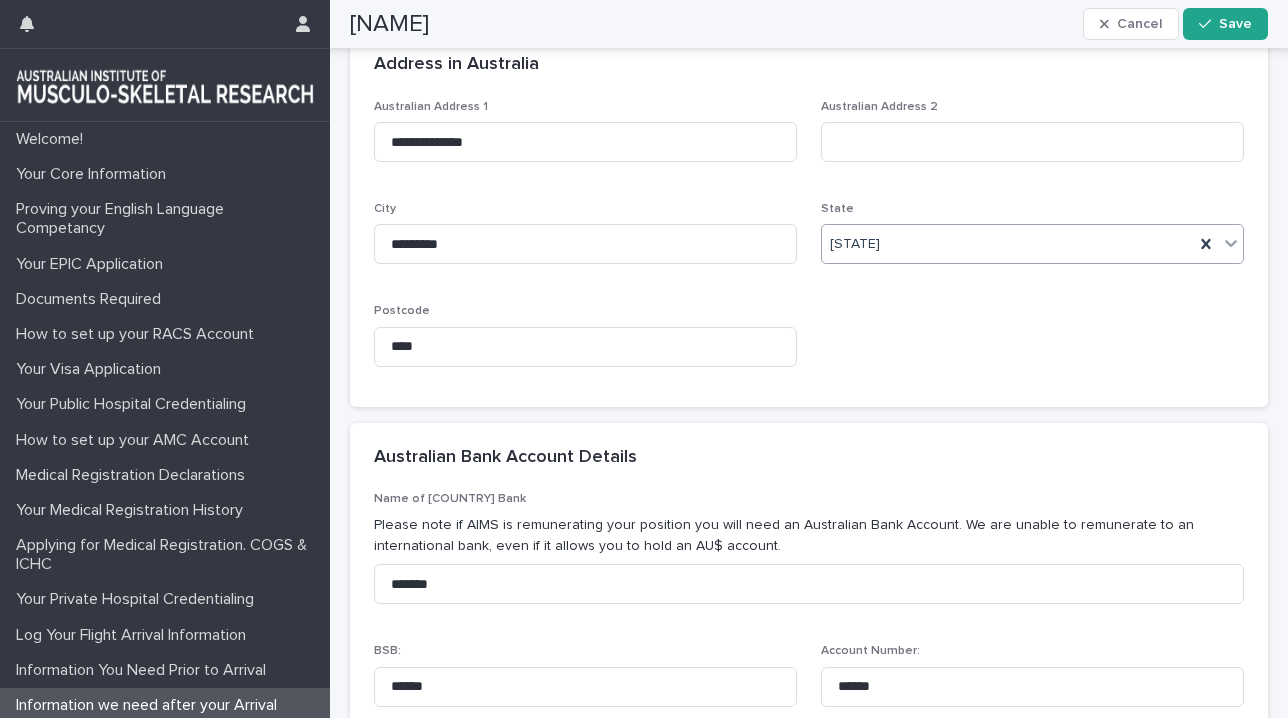 scroll, scrollTop: 451, scrollLeft: 0, axis: vertical 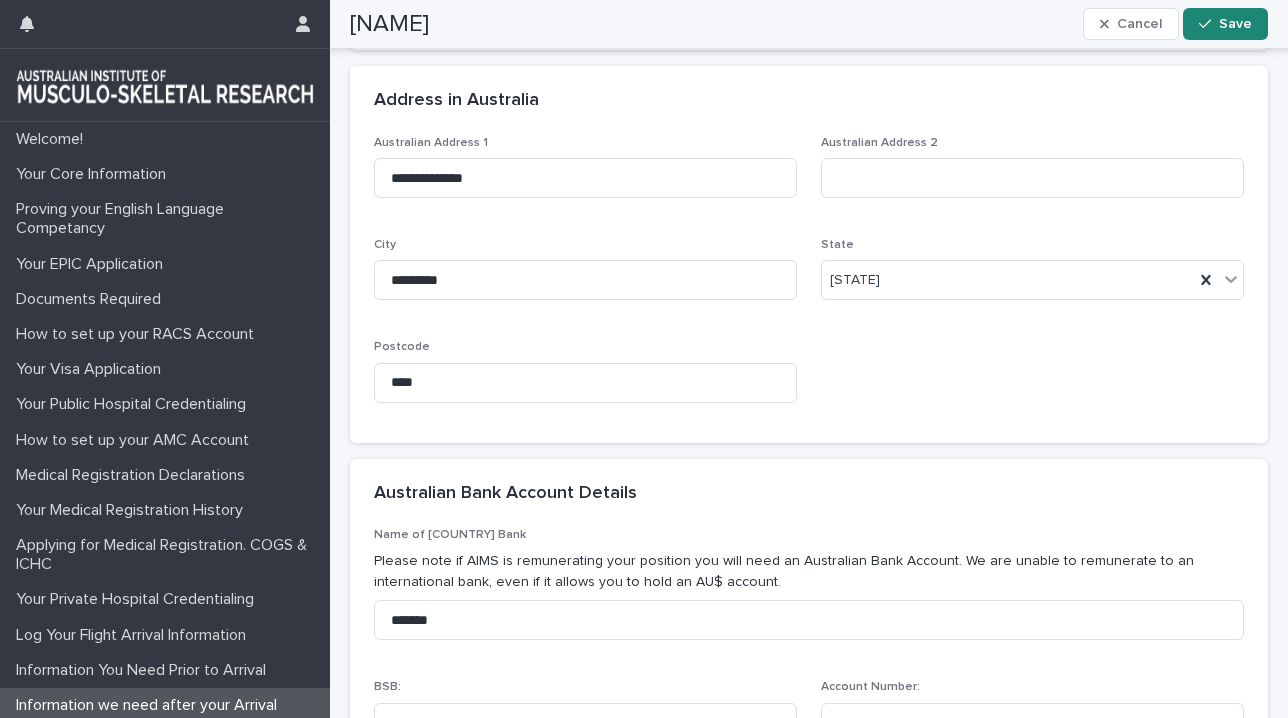 type on "**********" 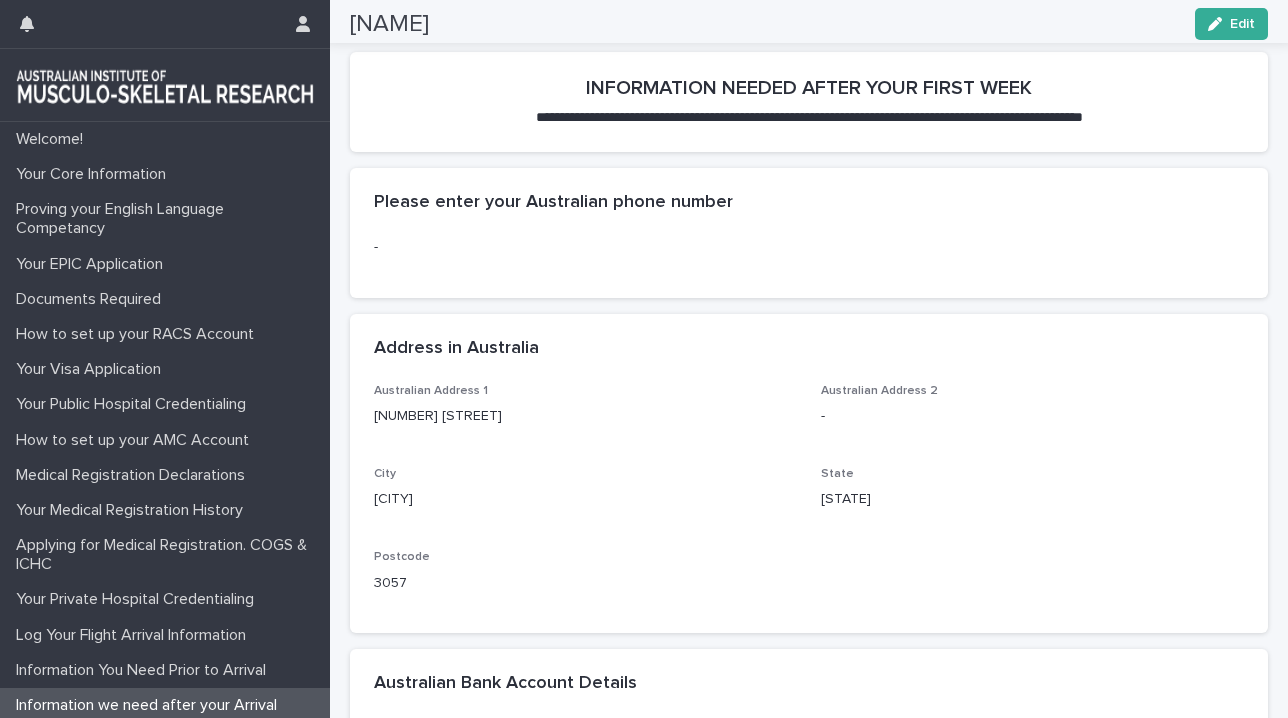 scroll, scrollTop: 0, scrollLeft: 0, axis: both 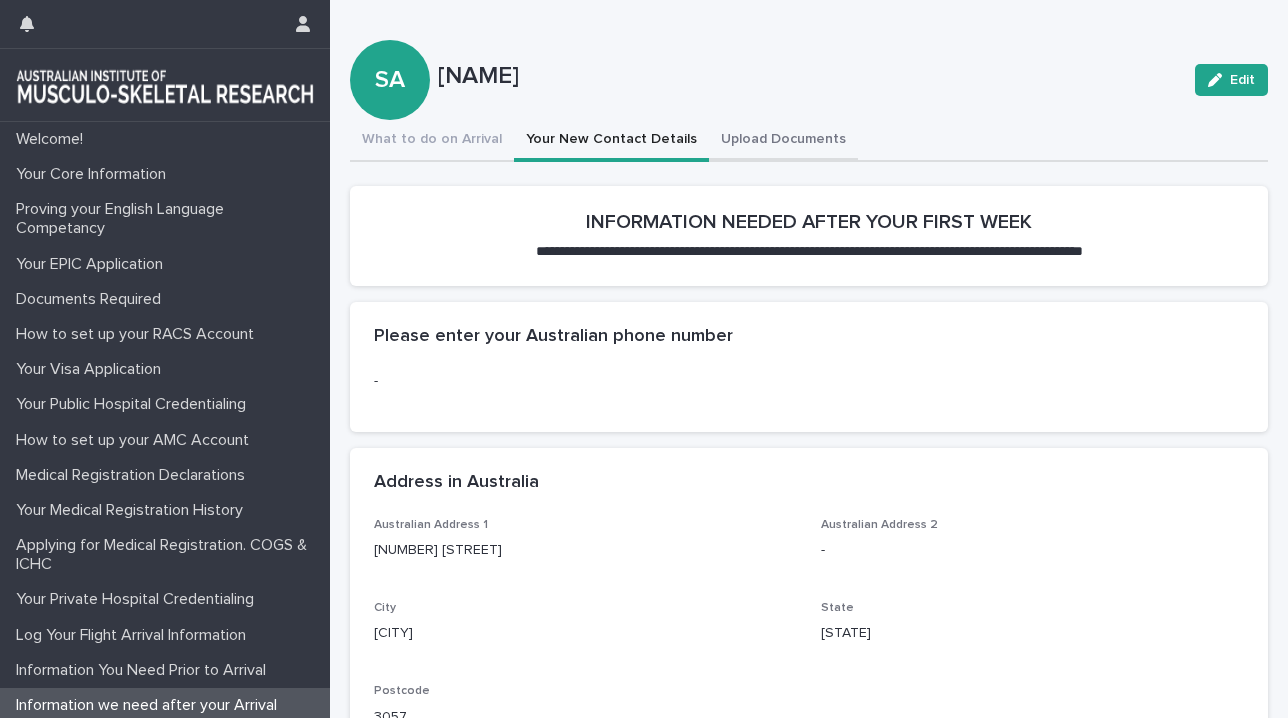 click on "Upload Documents" at bounding box center [783, 141] 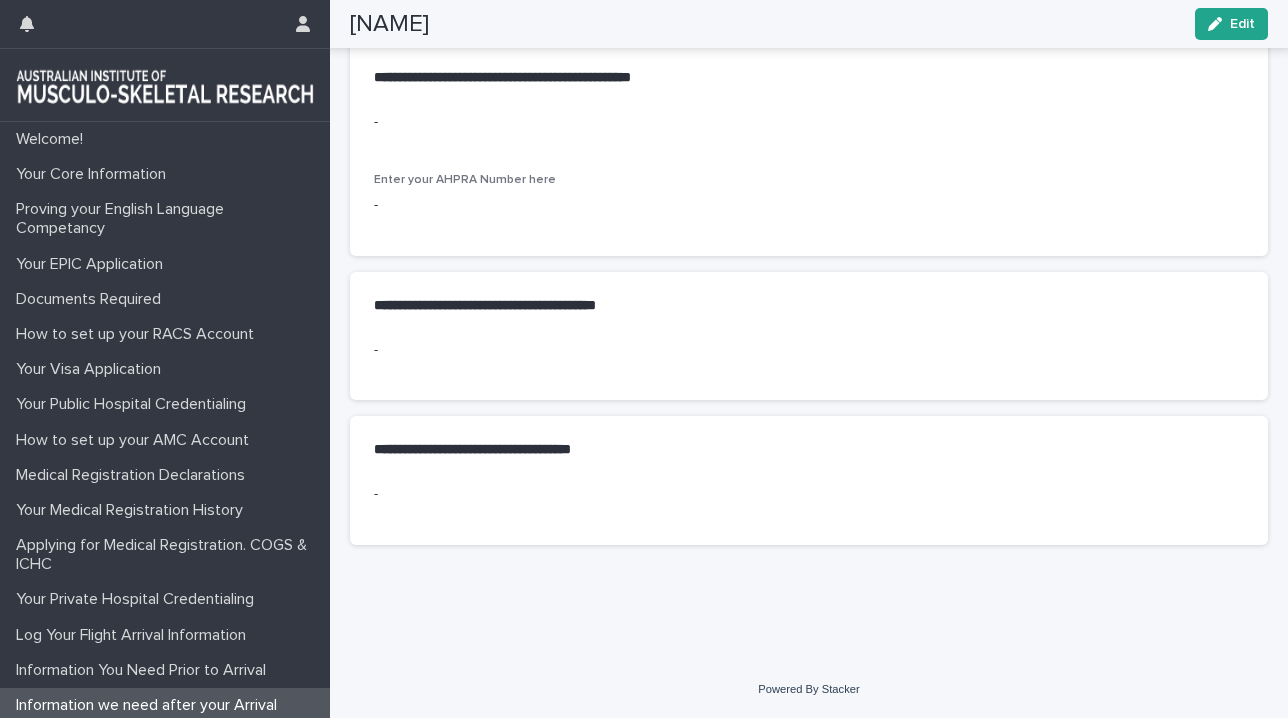scroll, scrollTop: 0, scrollLeft: 0, axis: both 